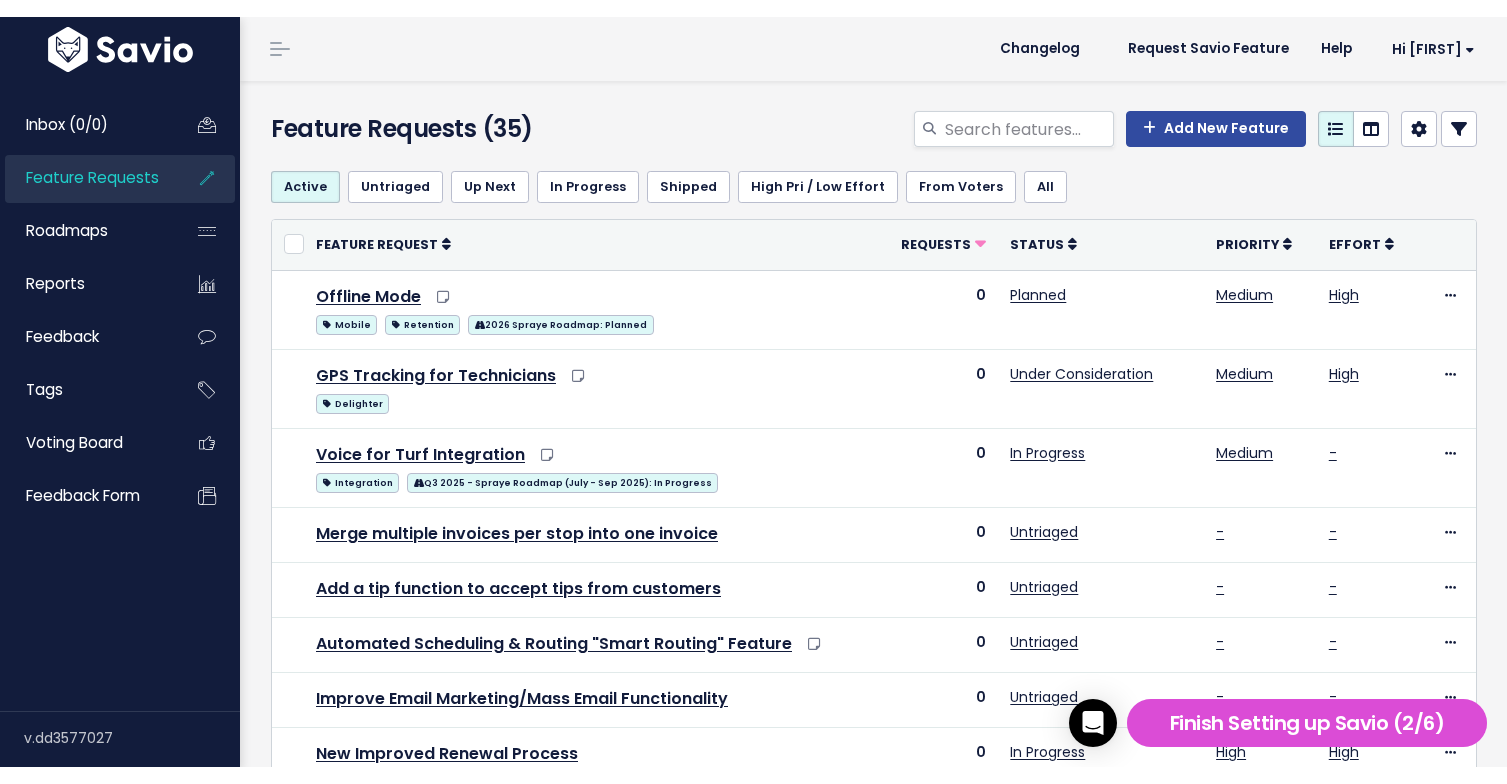 scroll, scrollTop: 0, scrollLeft: 0, axis: both 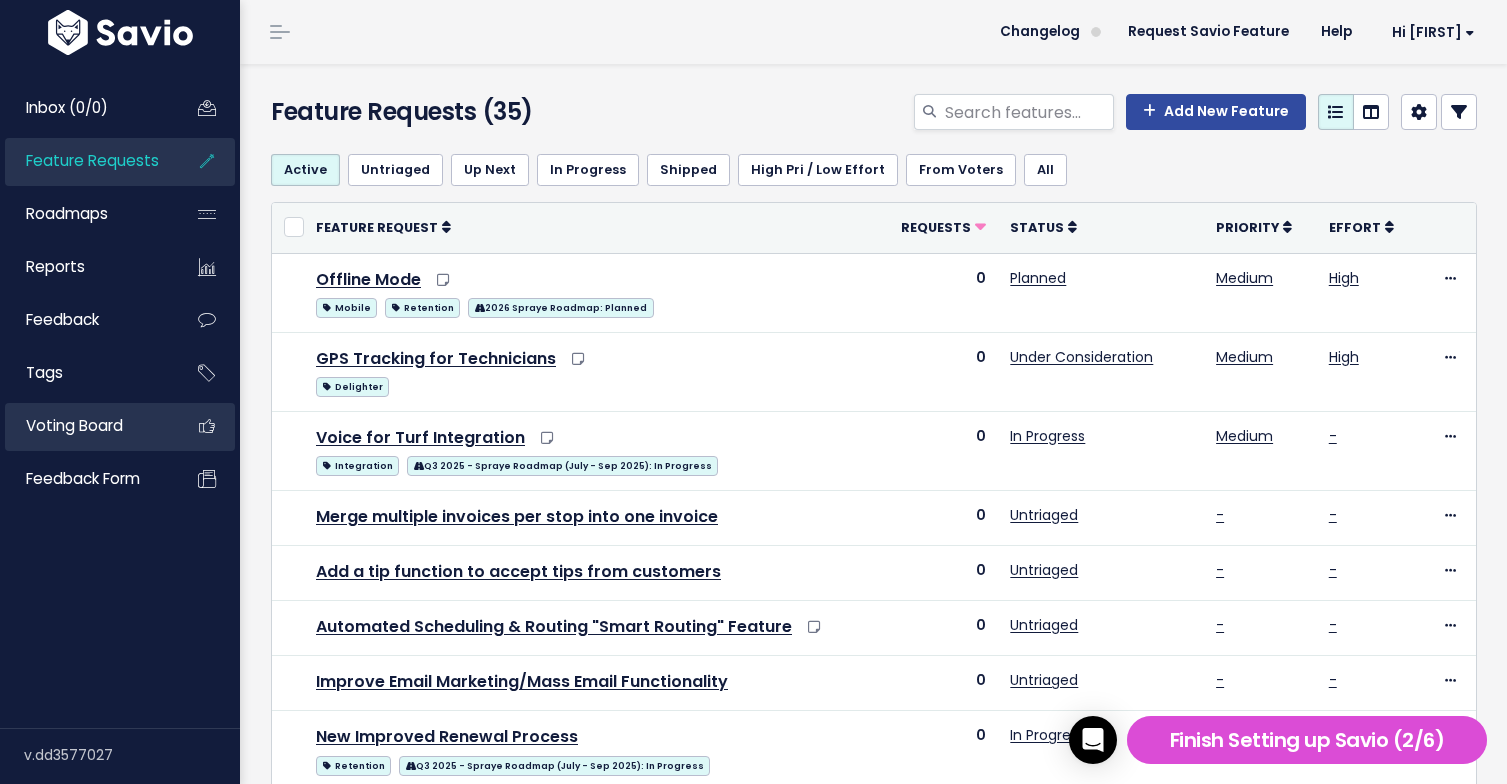 click on "Voting Board" at bounding box center (74, 425) 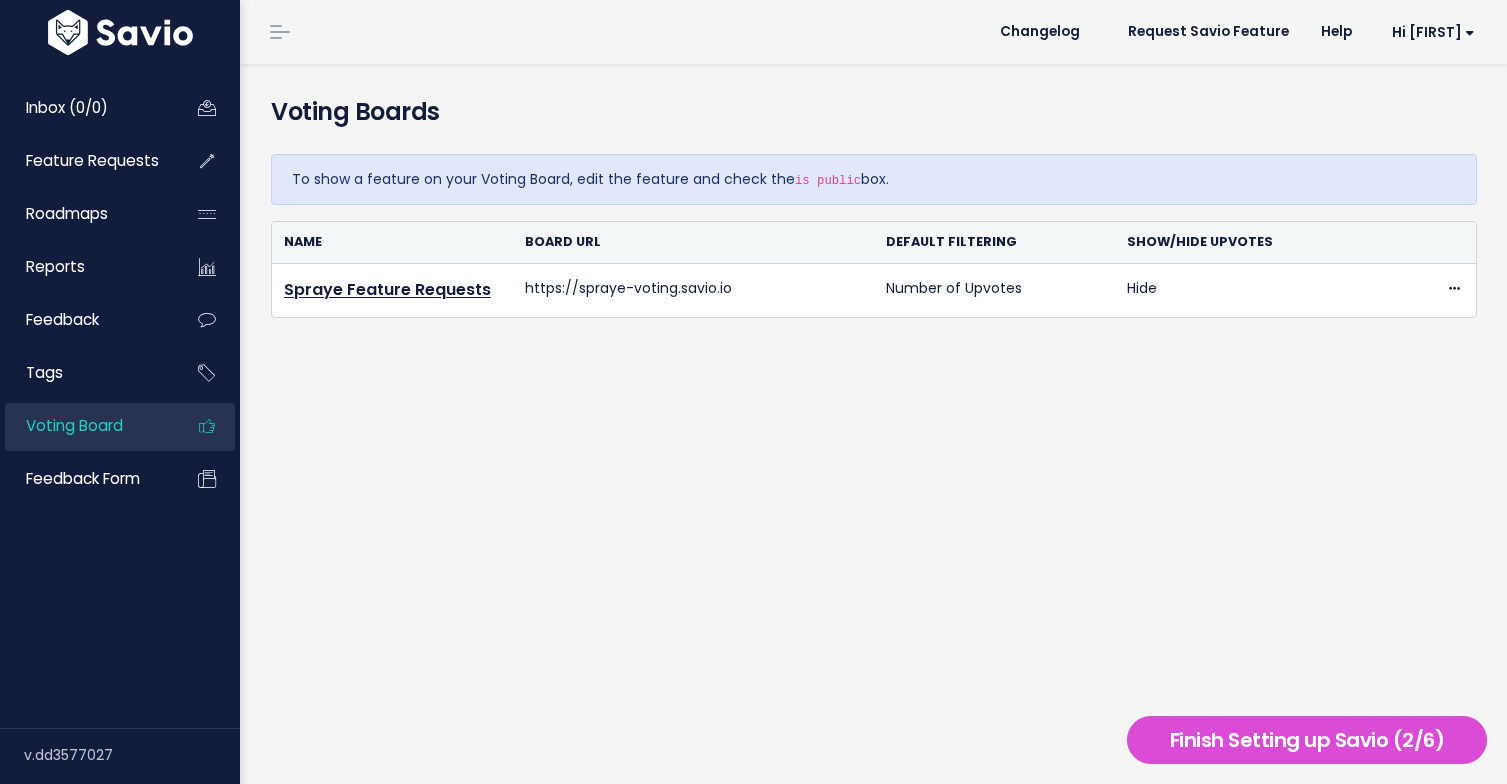 scroll, scrollTop: 0, scrollLeft: 0, axis: both 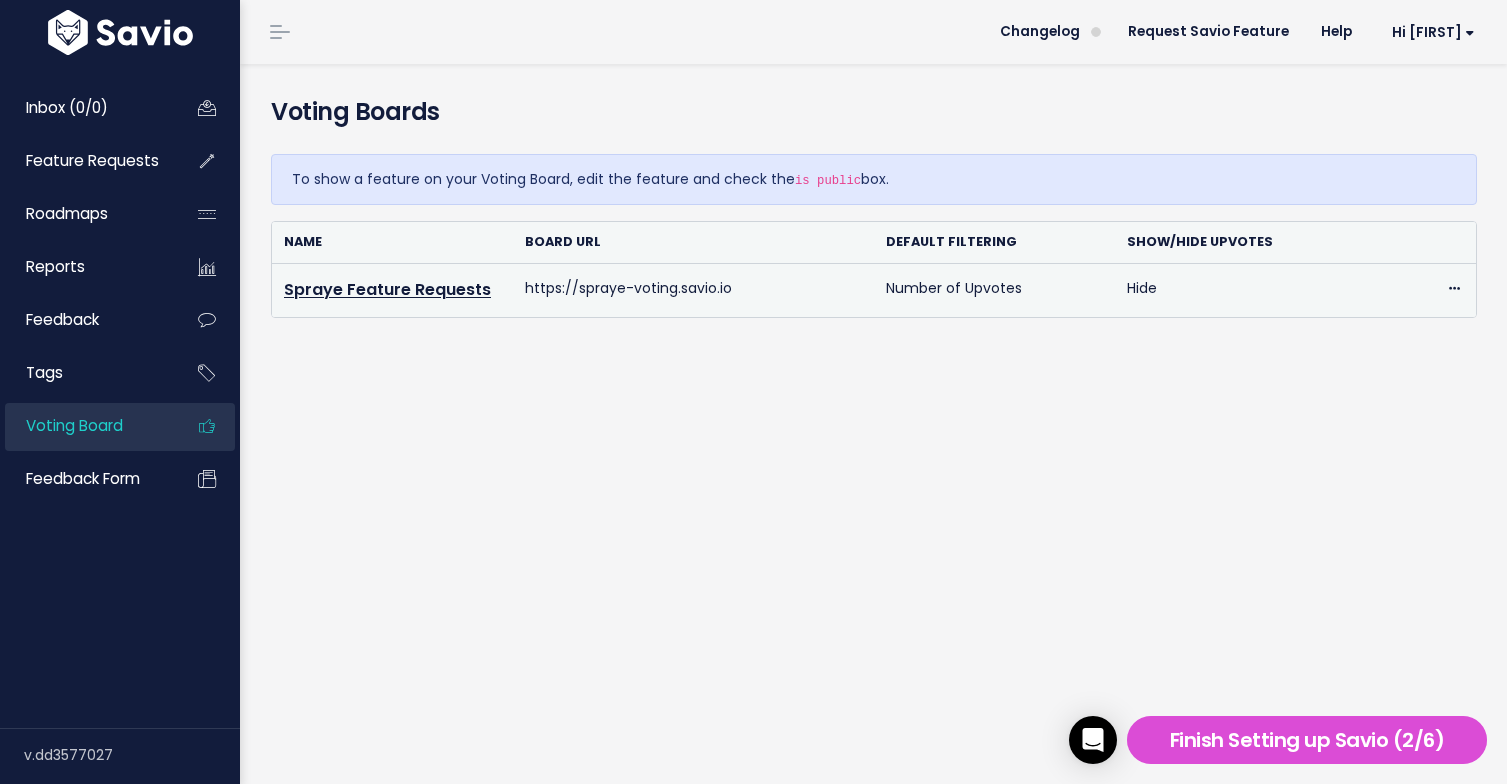 drag, startPoint x: 736, startPoint y: 286, endPoint x: 501, endPoint y: 295, distance: 235.17227 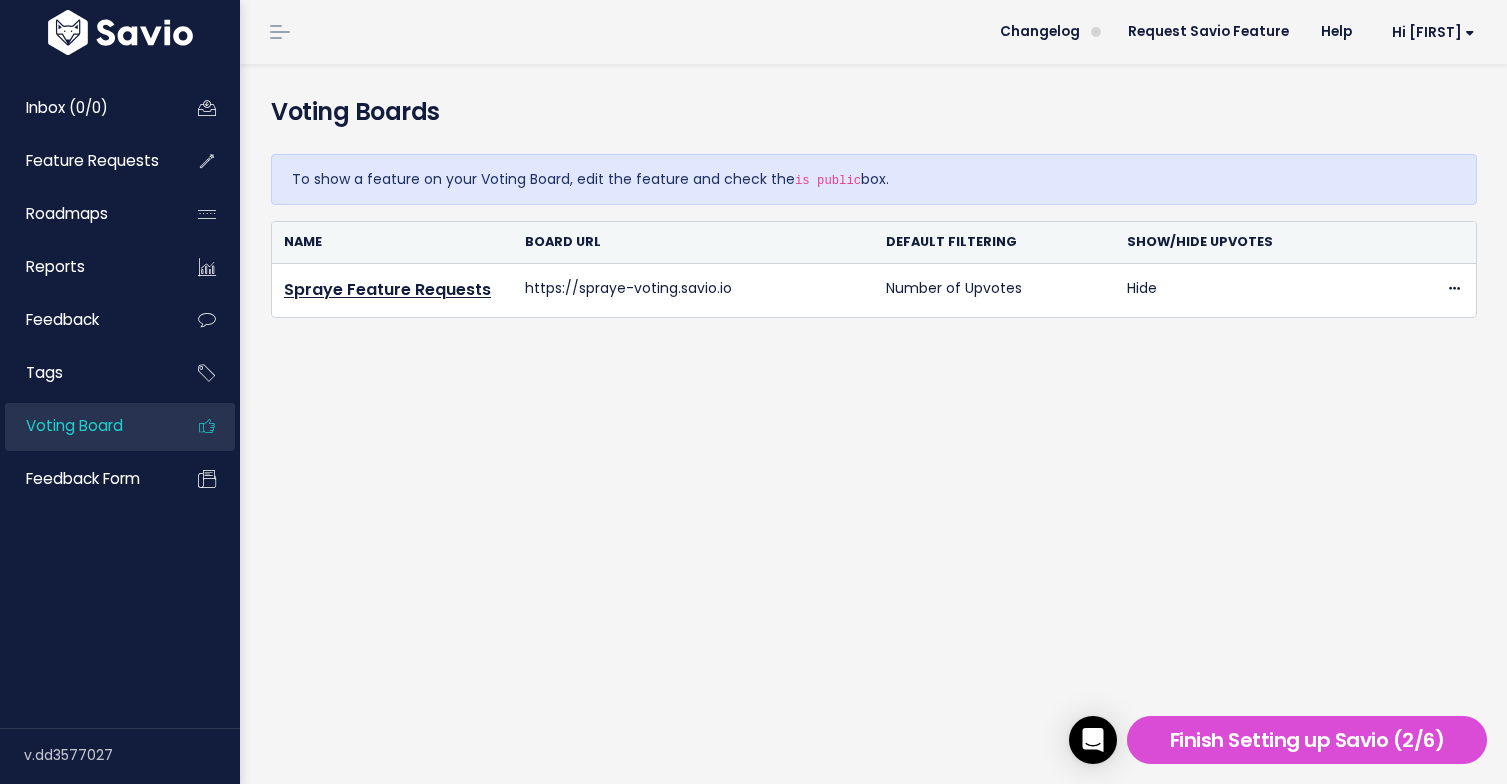 copy on "https://spraye-voting.savio.io" 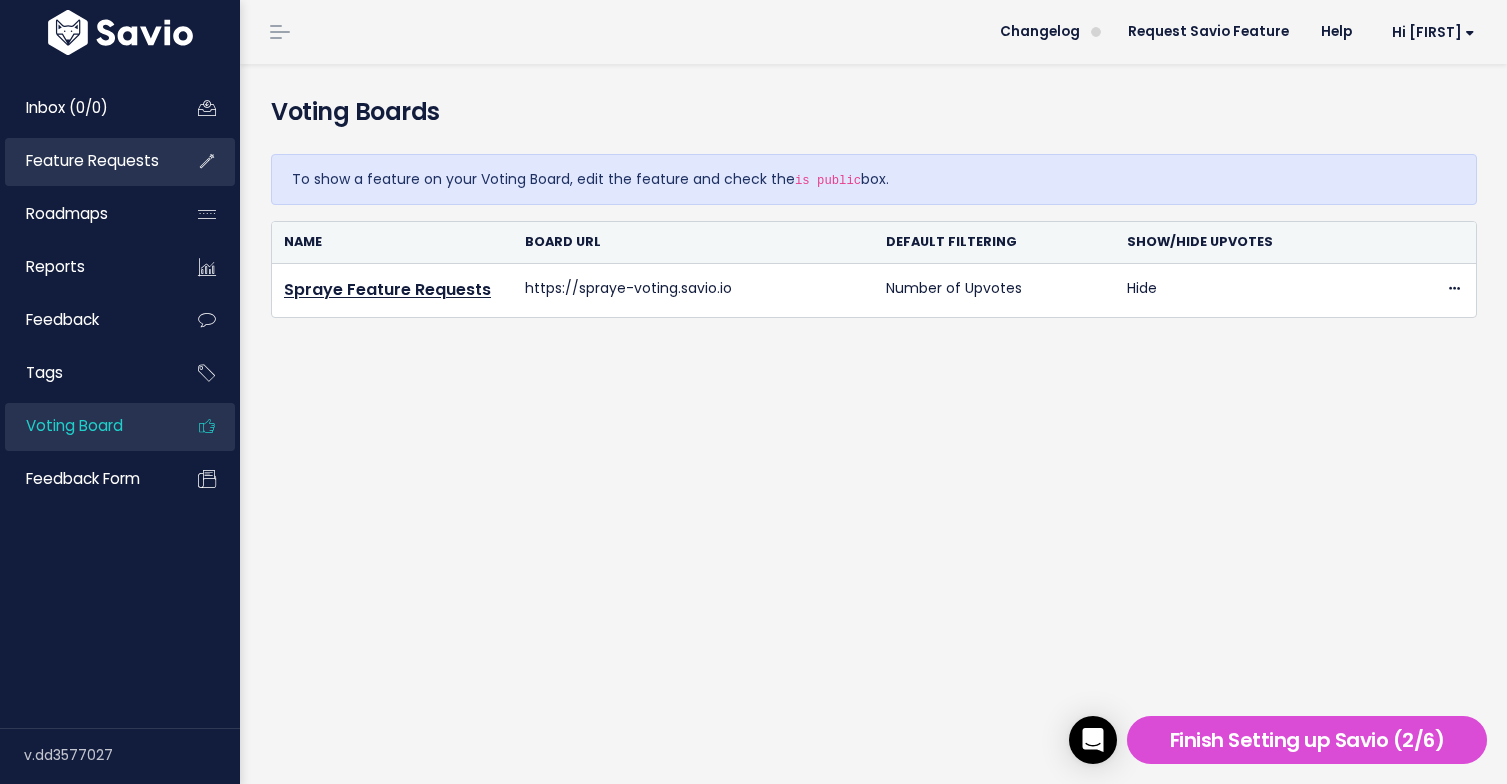 click on "Feature Requests" at bounding box center (92, 160) 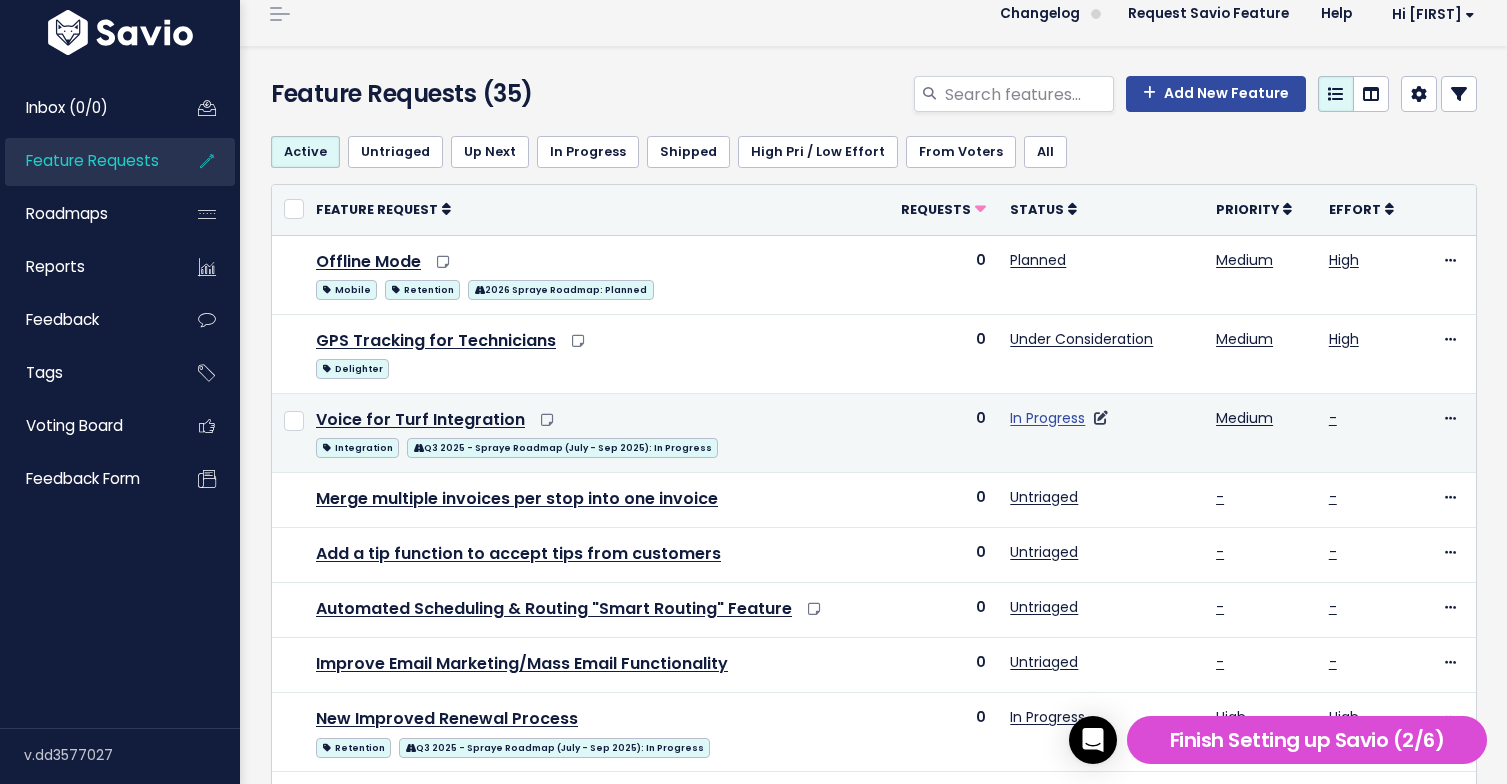 scroll, scrollTop: 0, scrollLeft: 0, axis: both 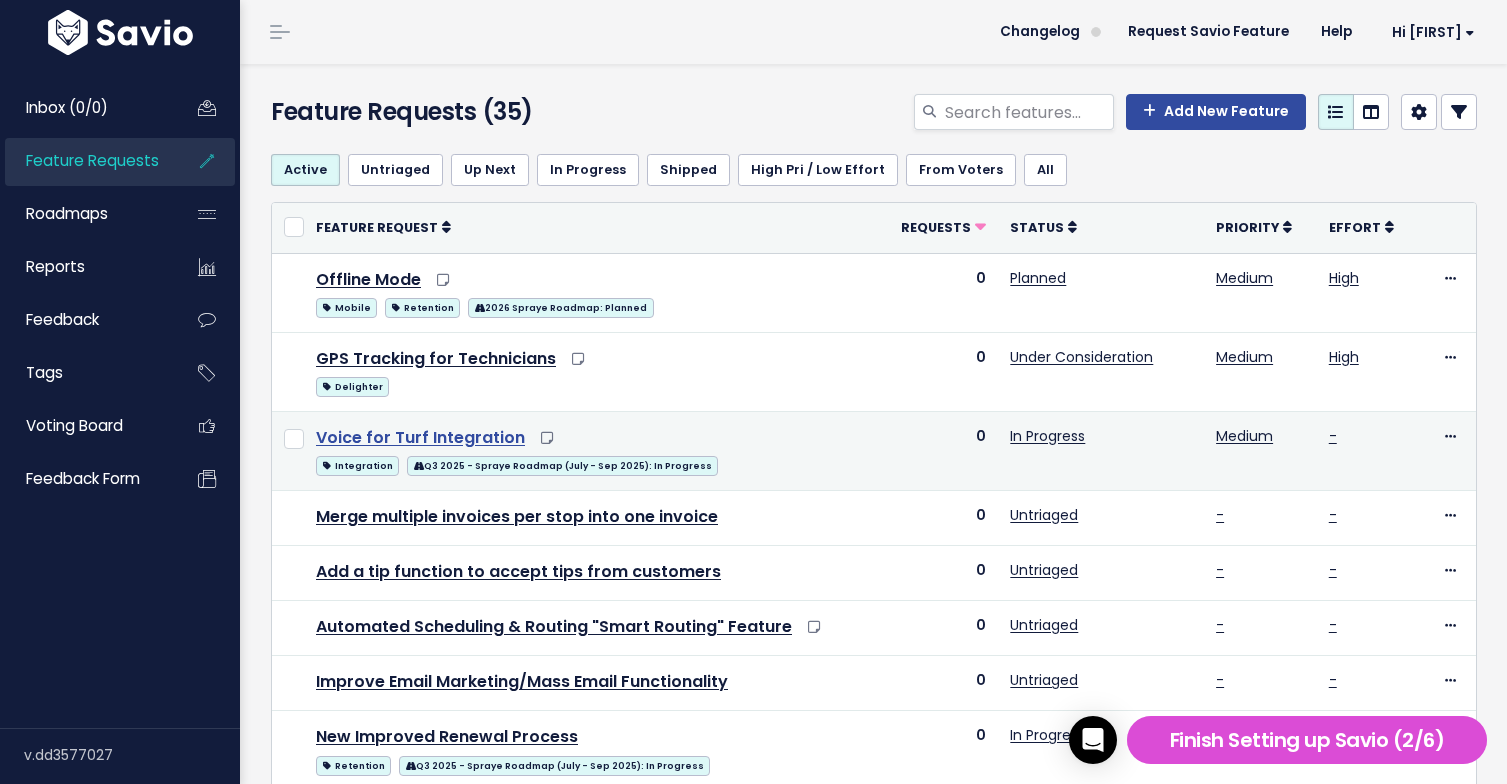 click on "Voice for Turf Integration" at bounding box center [420, 437] 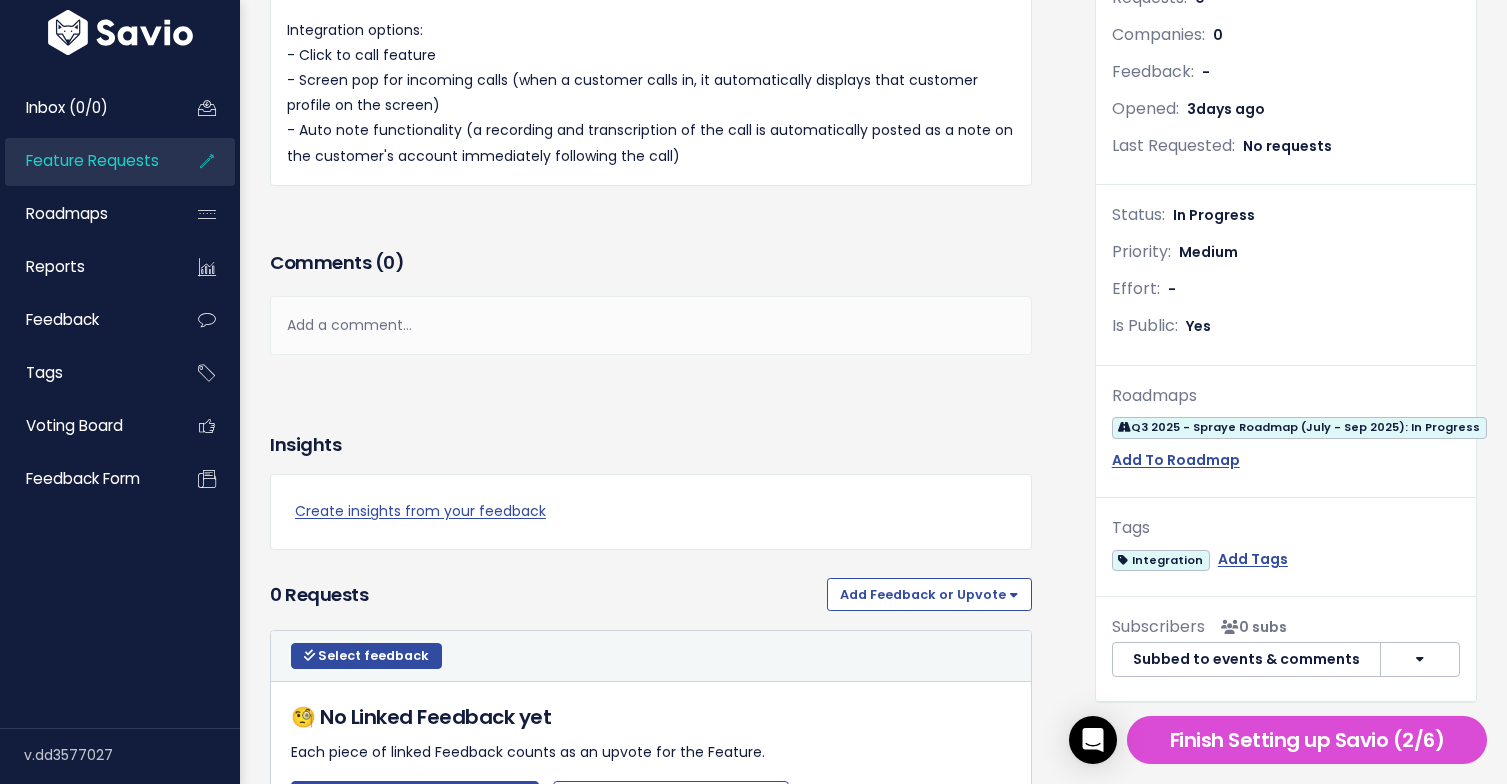 scroll, scrollTop: 323, scrollLeft: 0, axis: vertical 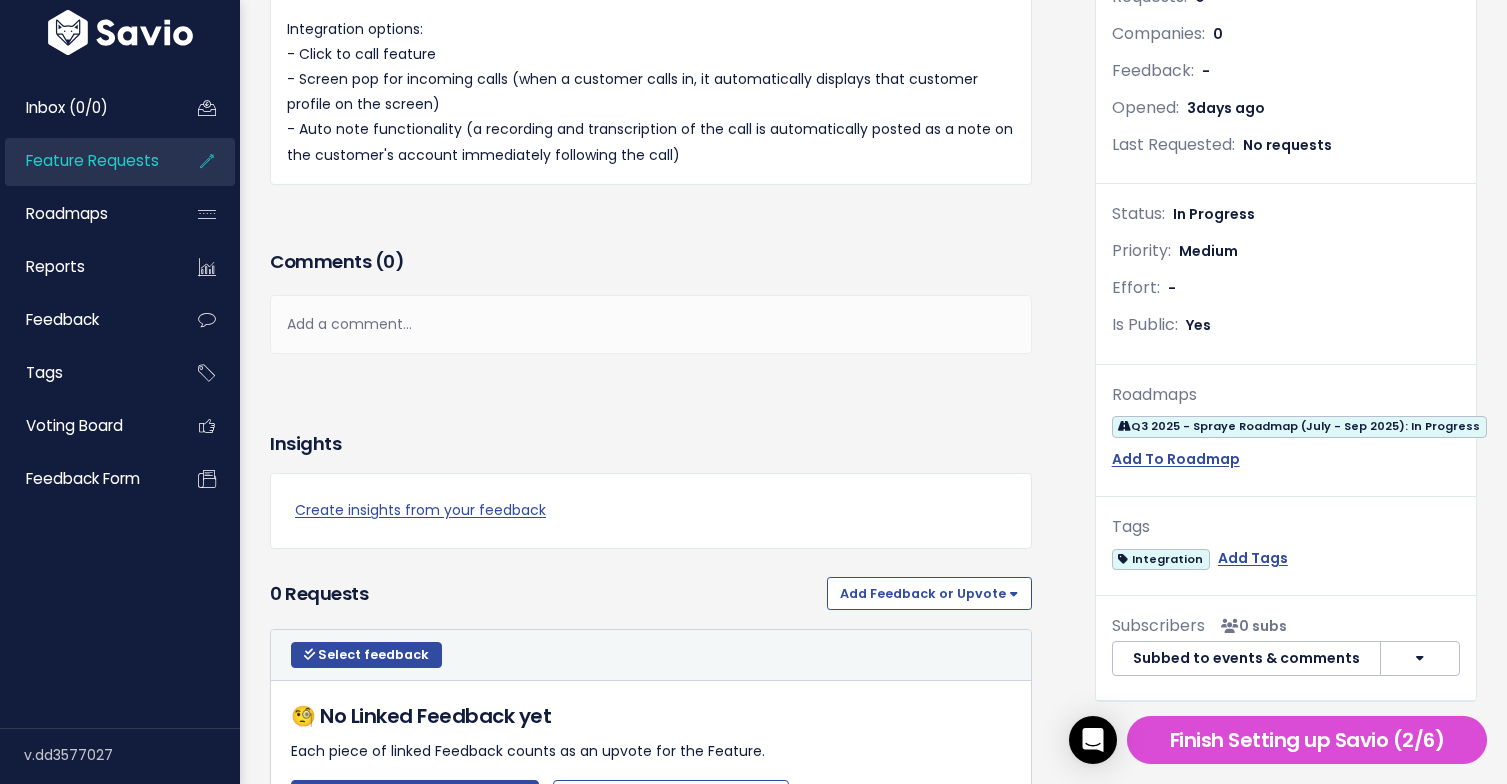 click at bounding box center [1420, 659] 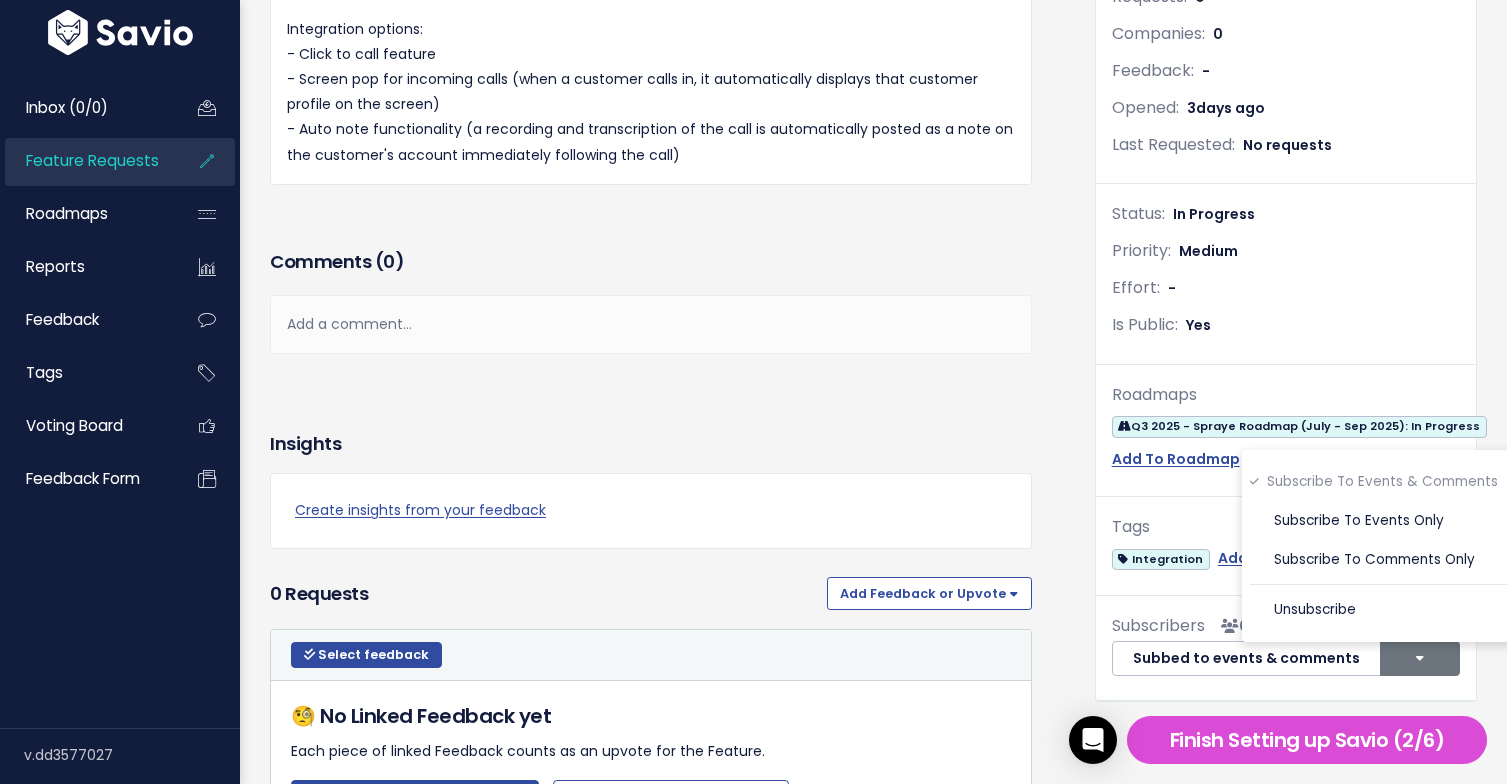 click on "Description
Voice for Turf (aka Voice for Pest) phone system: https://www.voiceforpest.com/
Integration options:
- Click to call feature
- Screen pop for incoming calls (when a customer calls in, it automatically displays that customer profile on the screen)
- Auto note functionality (a recording and transcription of the call is automatically posted as a note on the customer's account immediately following the call)
Comments ( 0 )
Add a comment...
| | | | Add a comment... xxxxxxxxxx
These are never shown publicly." at bounding box center [667, 399] 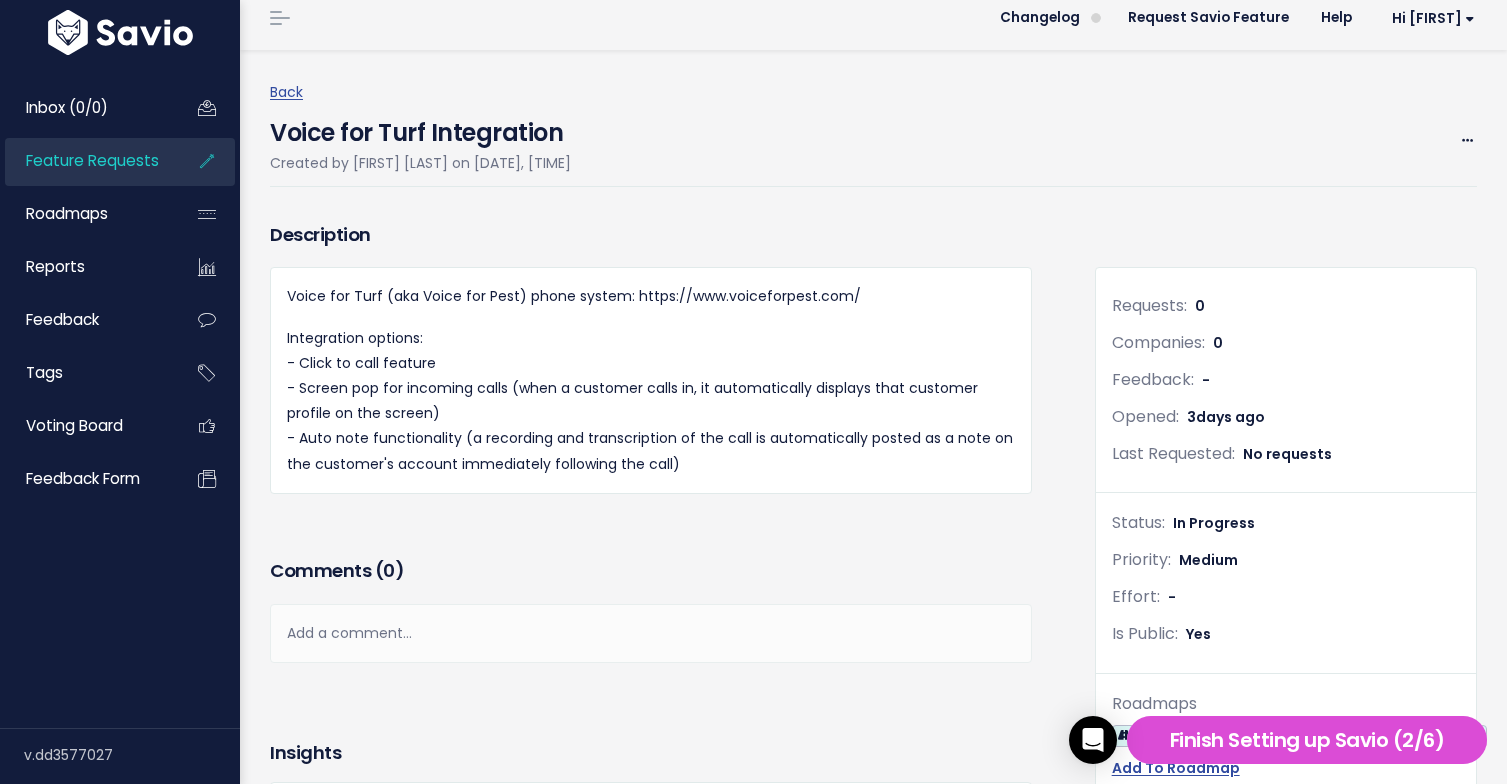 scroll, scrollTop: 0, scrollLeft: 0, axis: both 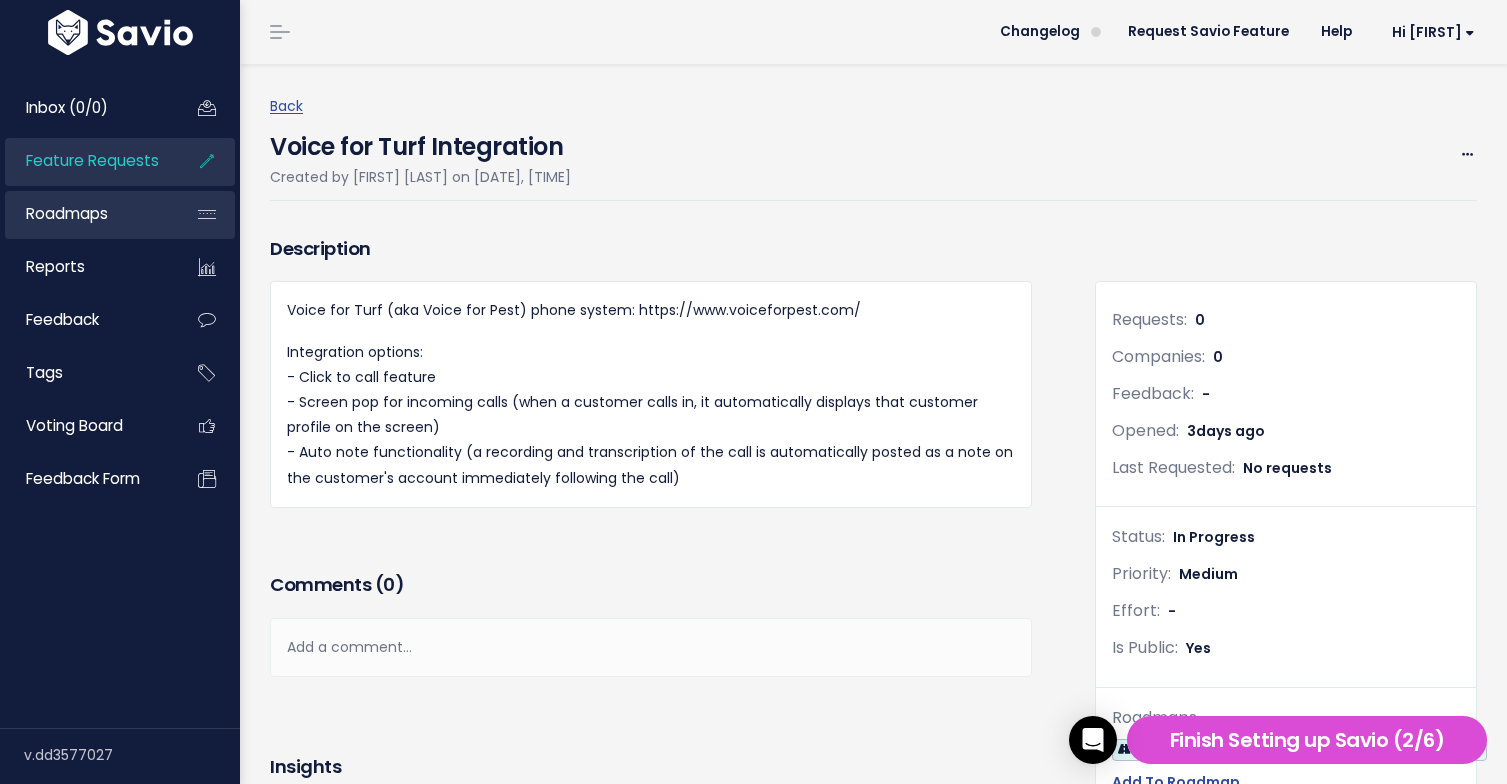 click on "Roadmaps" at bounding box center [67, 213] 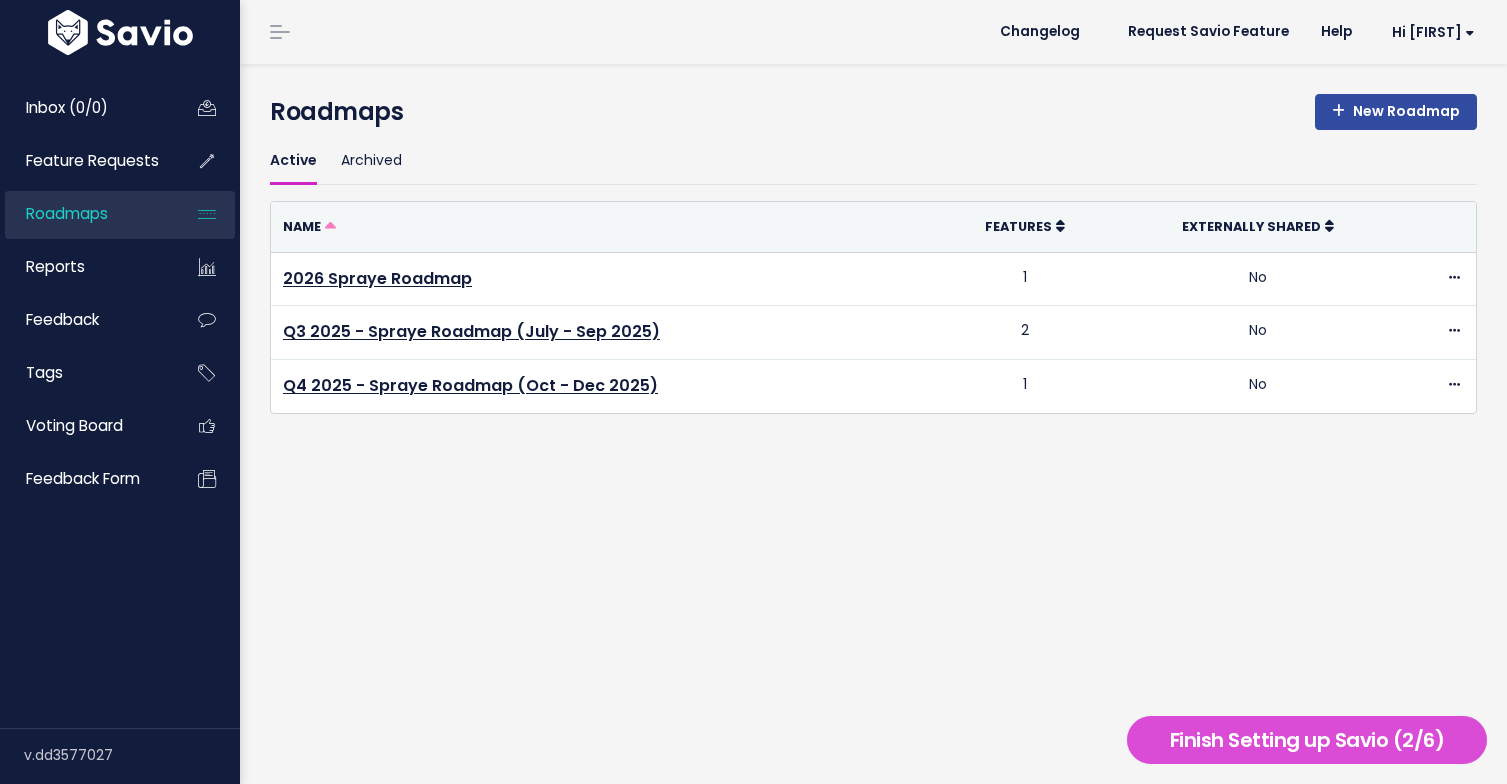 scroll, scrollTop: 0, scrollLeft: 0, axis: both 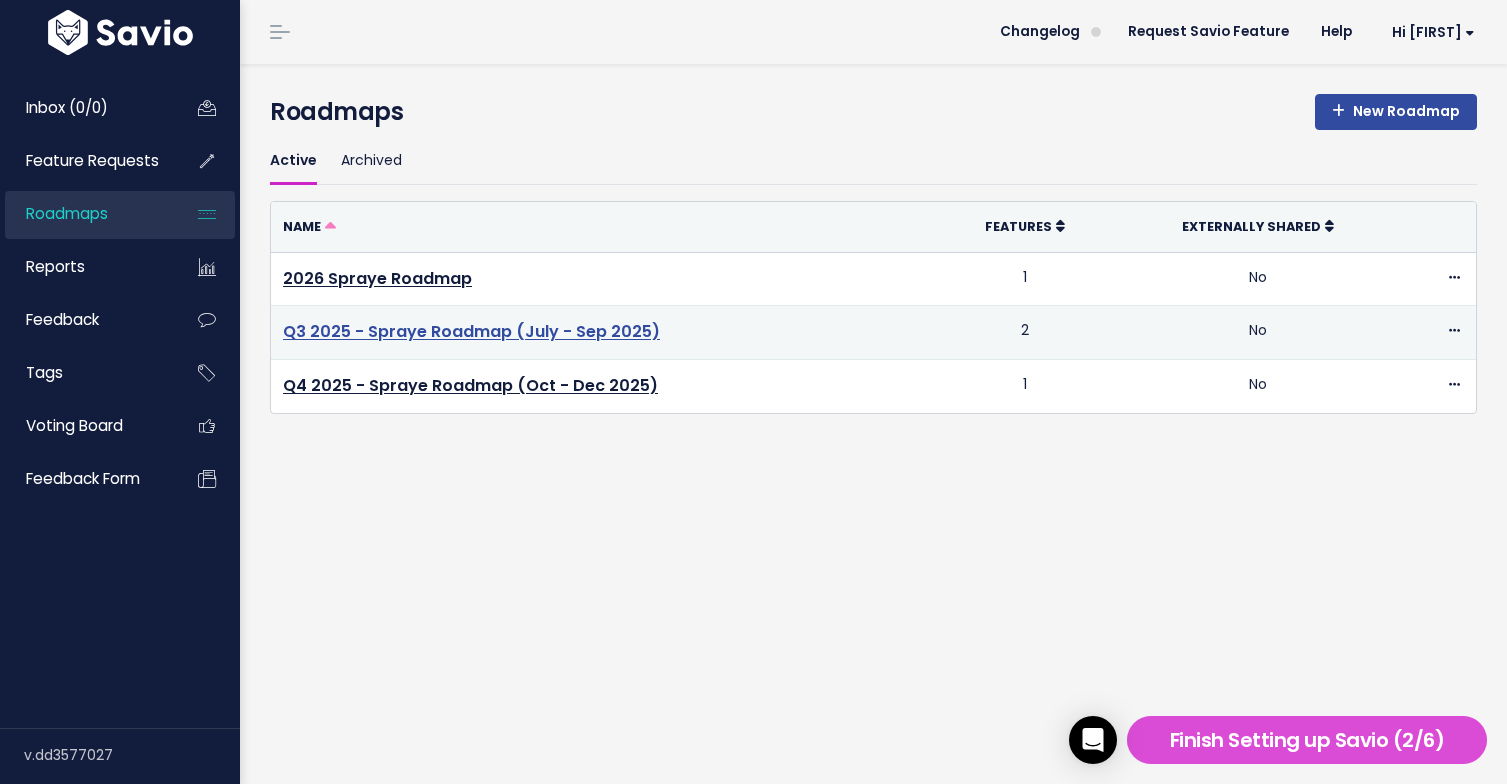 click on "Q3 2025 - Spraye Roadmap (July - Sep 2025)" at bounding box center [471, 331] 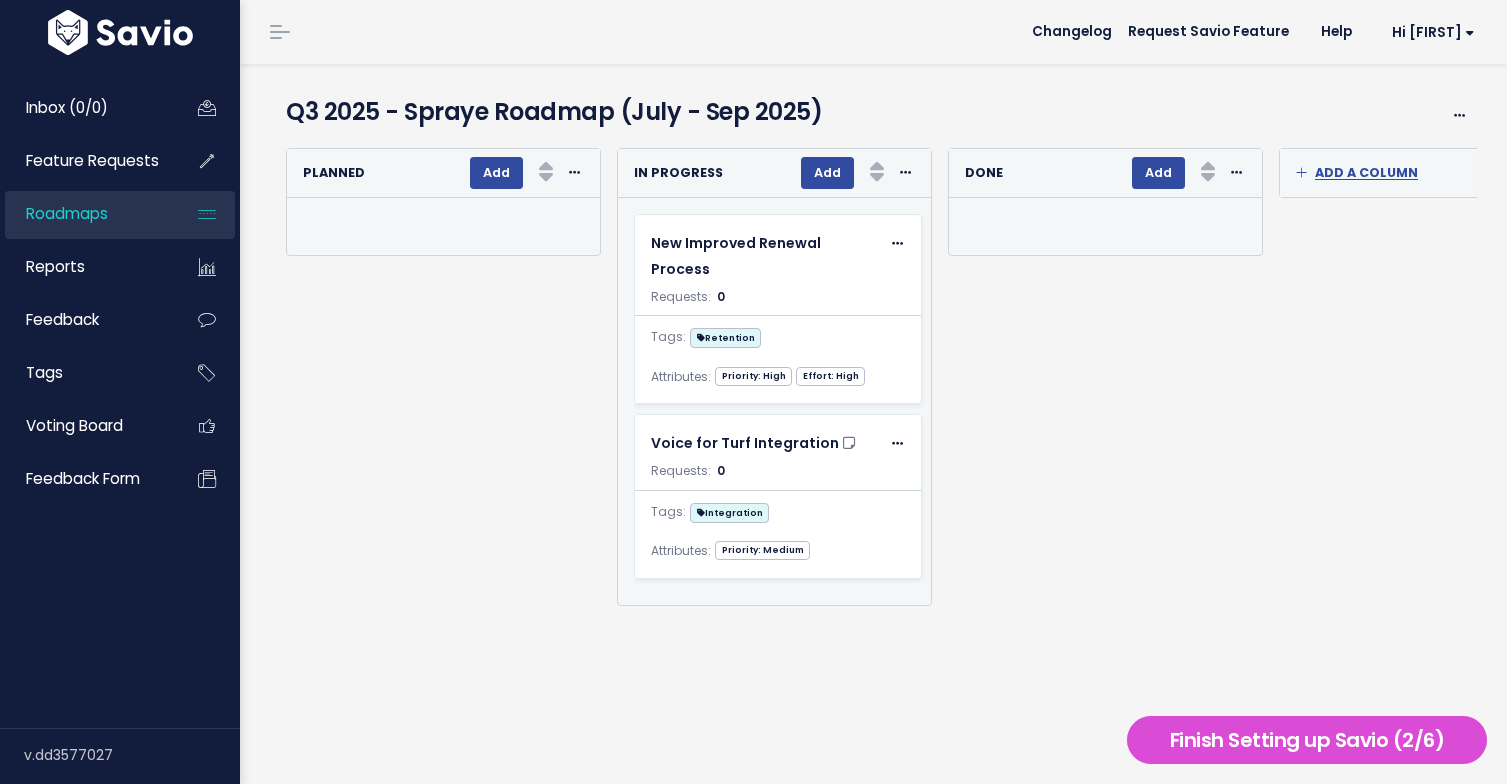 scroll, scrollTop: 0, scrollLeft: 0, axis: both 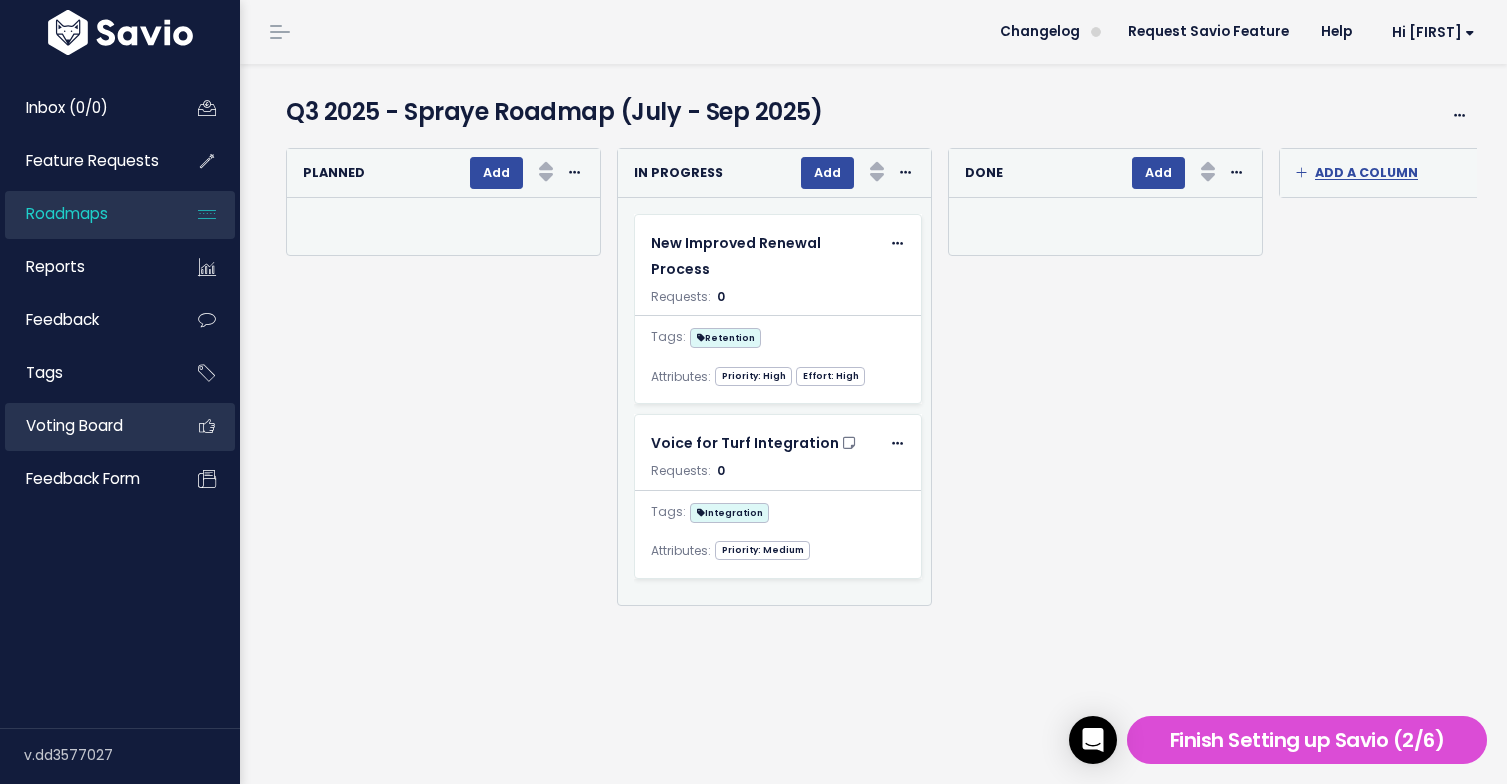 click on "Voting Board" at bounding box center (74, 425) 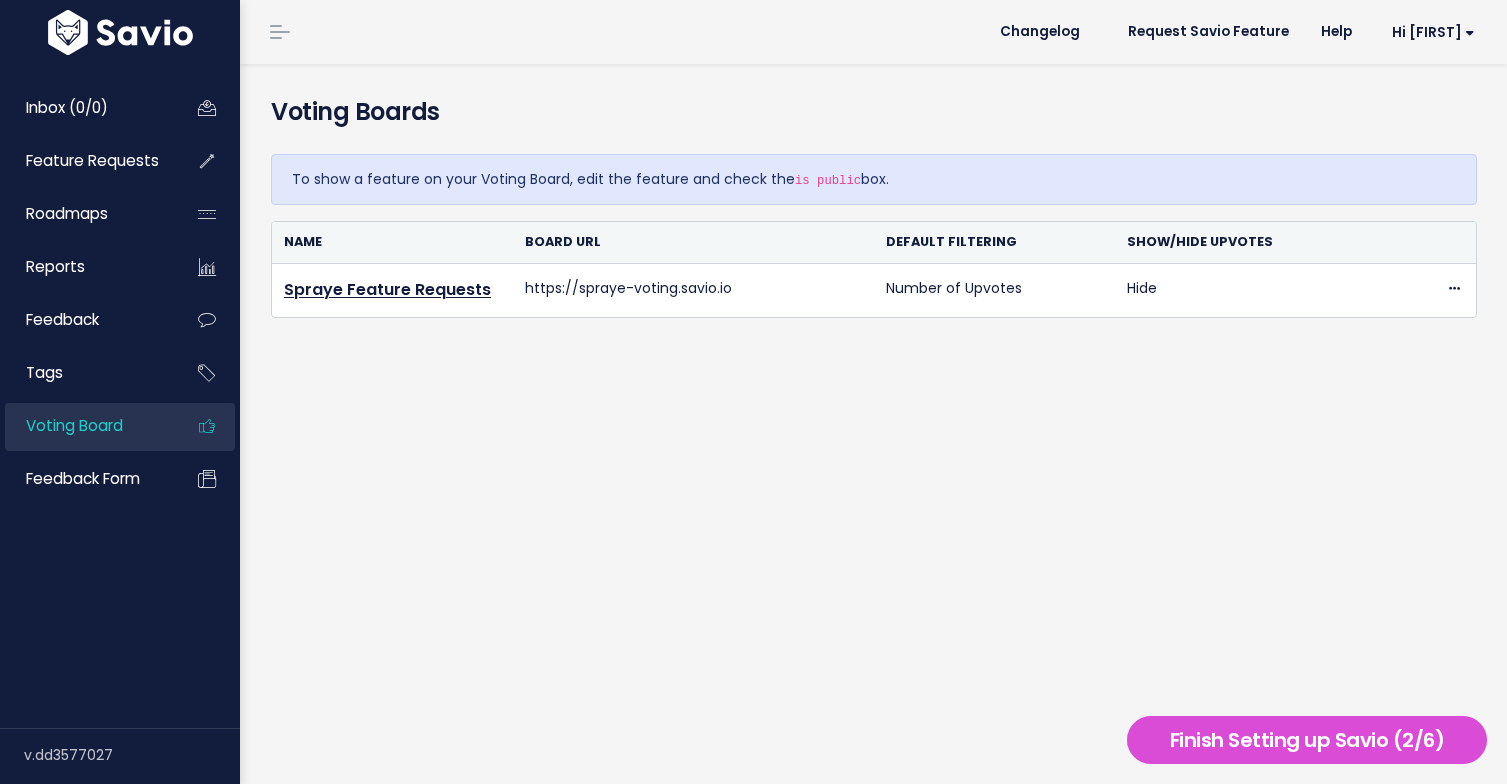 scroll, scrollTop: 0, scrollLeft: 0, axis: both 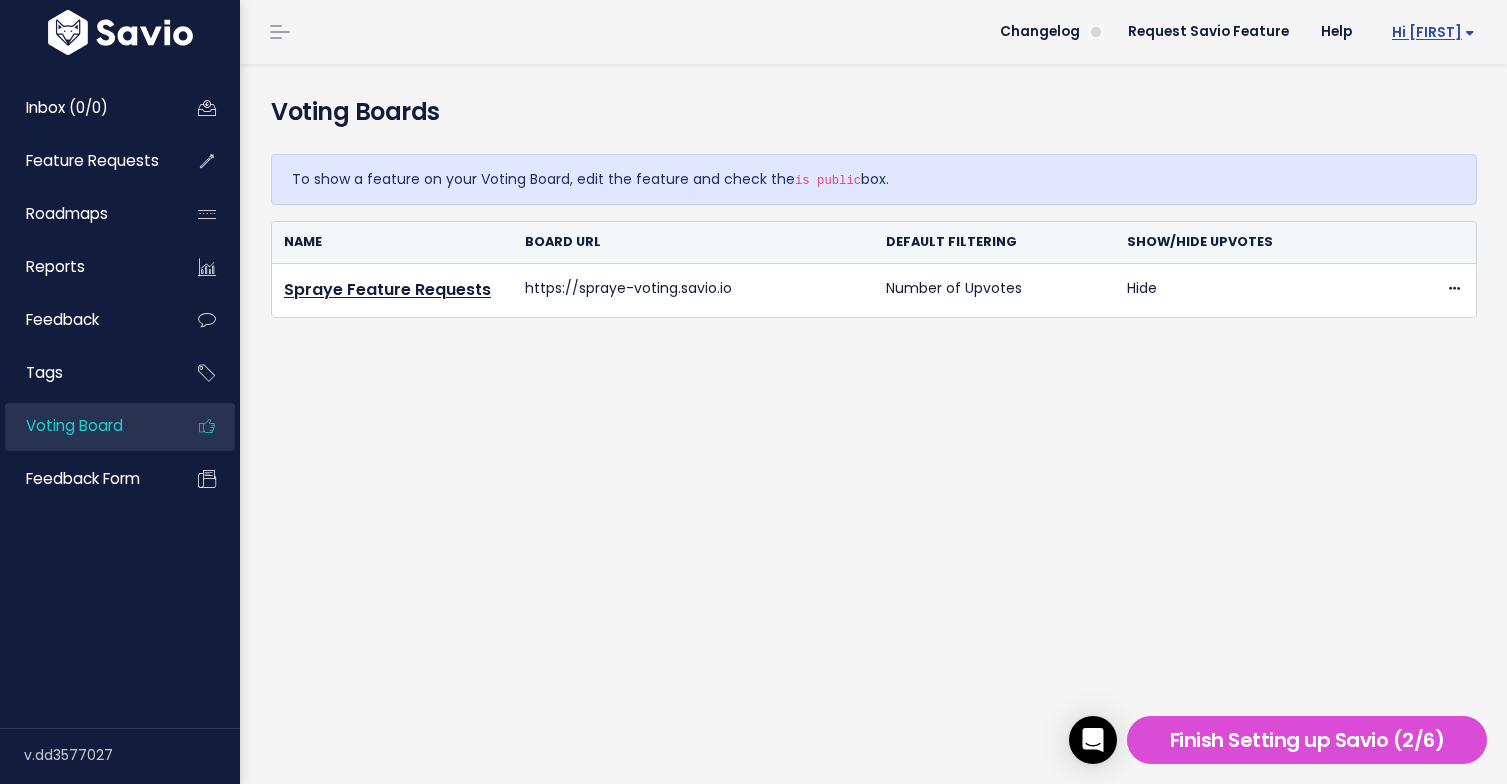 click on "Hi [FIRST]" at bounding box center (1429, 32) 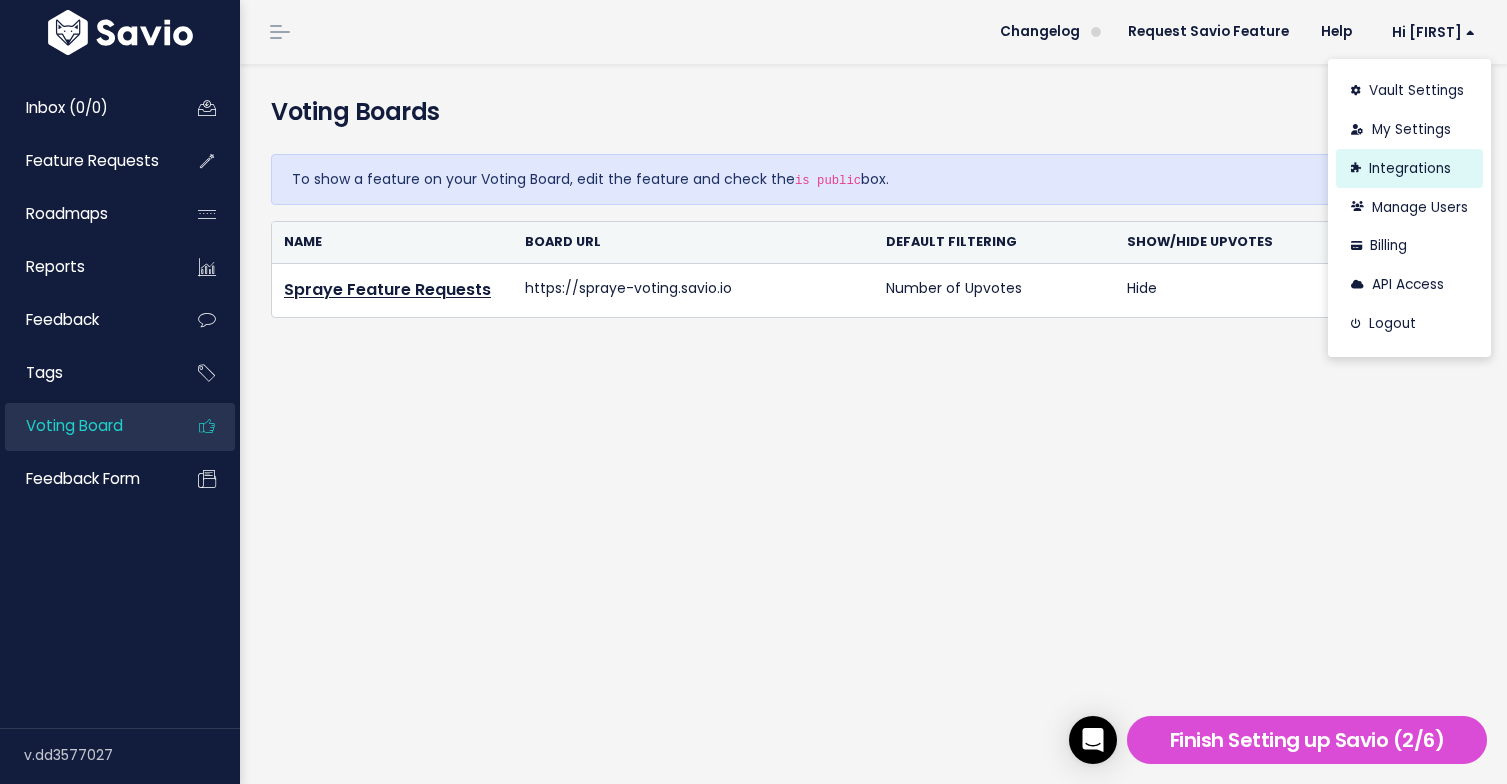 click on "Integrations" at bounding box center (1409, 168) 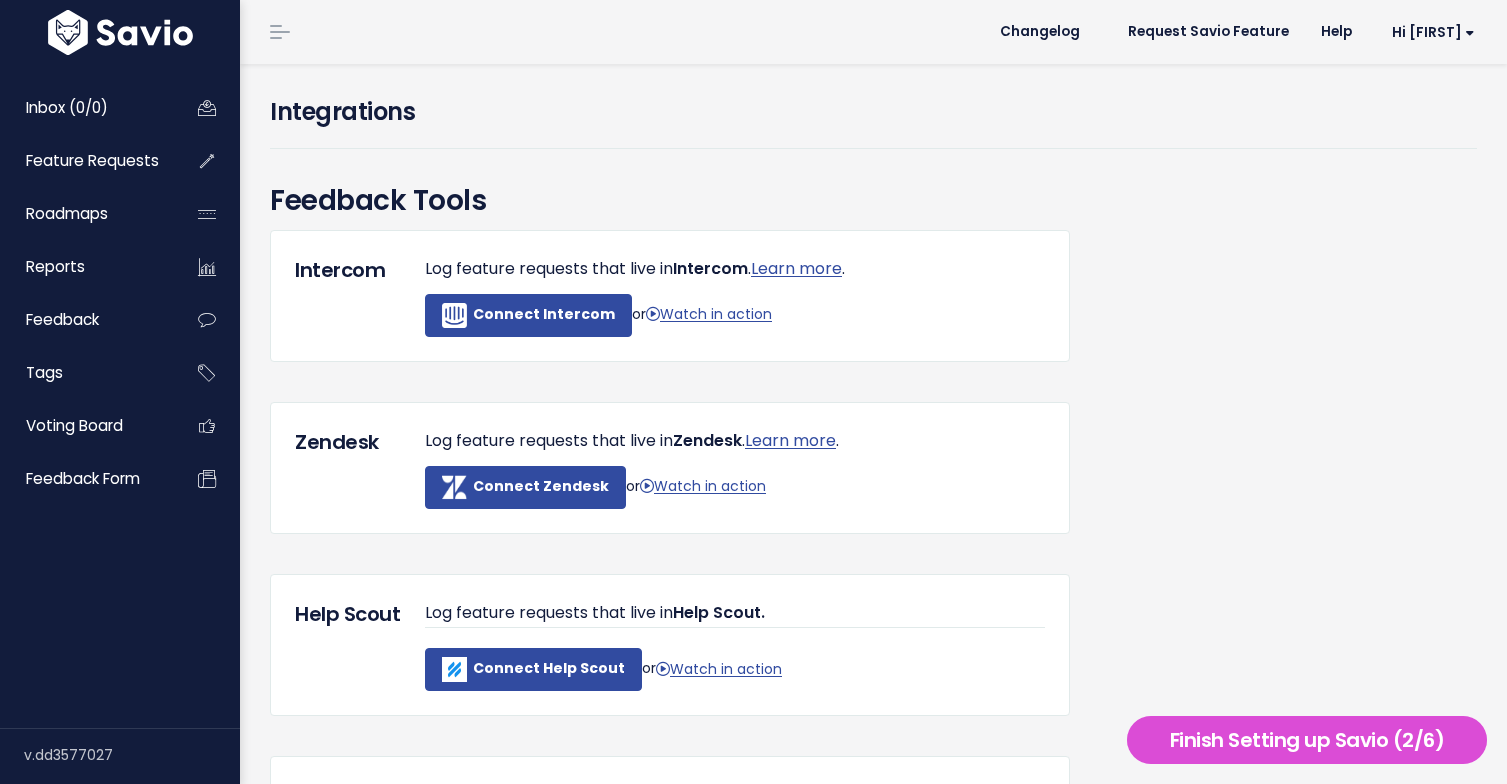 scroll, scrollTop: 0, scrollLeft: 0, axis: both 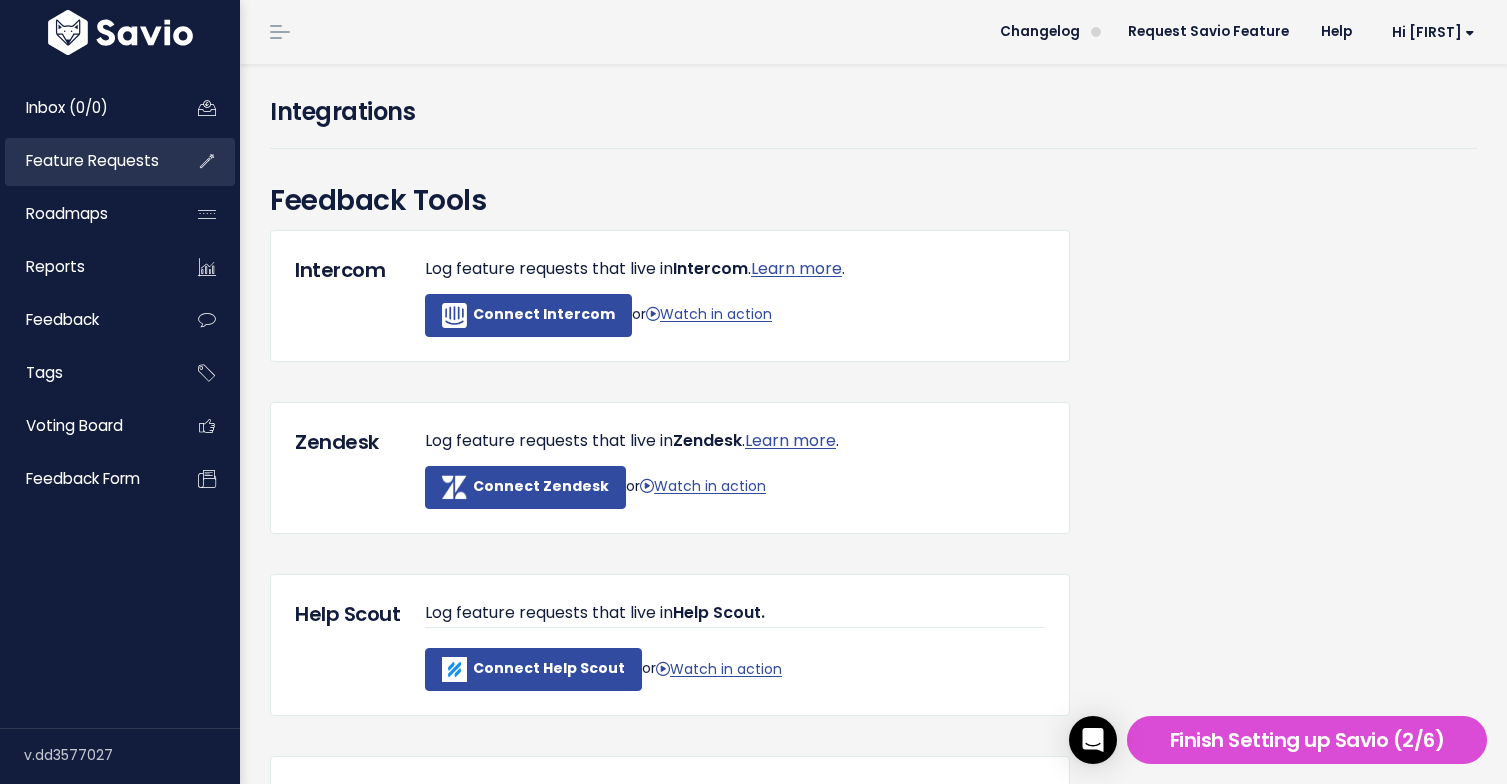 click on "Feature Requests" at bounding box center (85, 161) 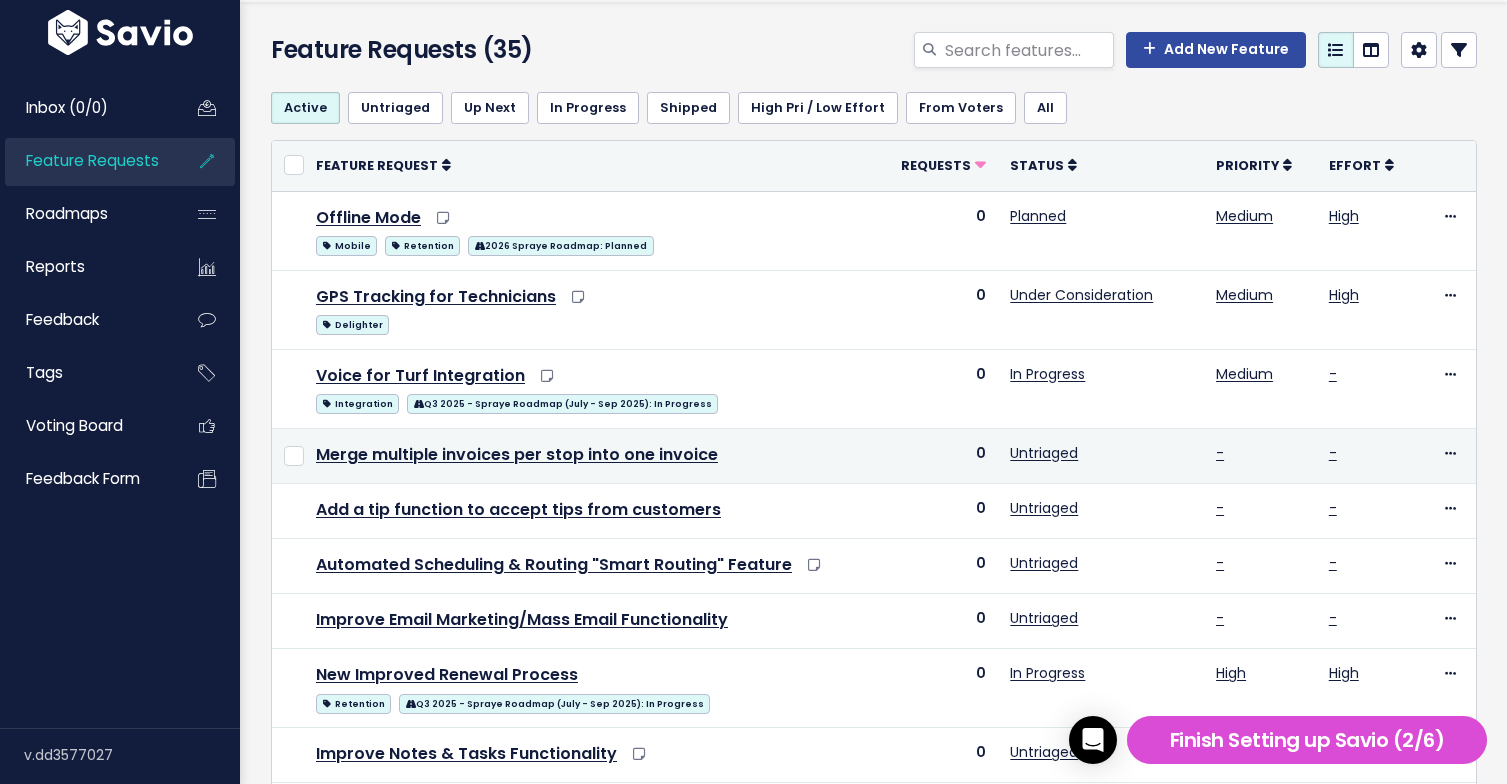scroll, scrollTop: 64, scrollLeft: 0, axis: vertical 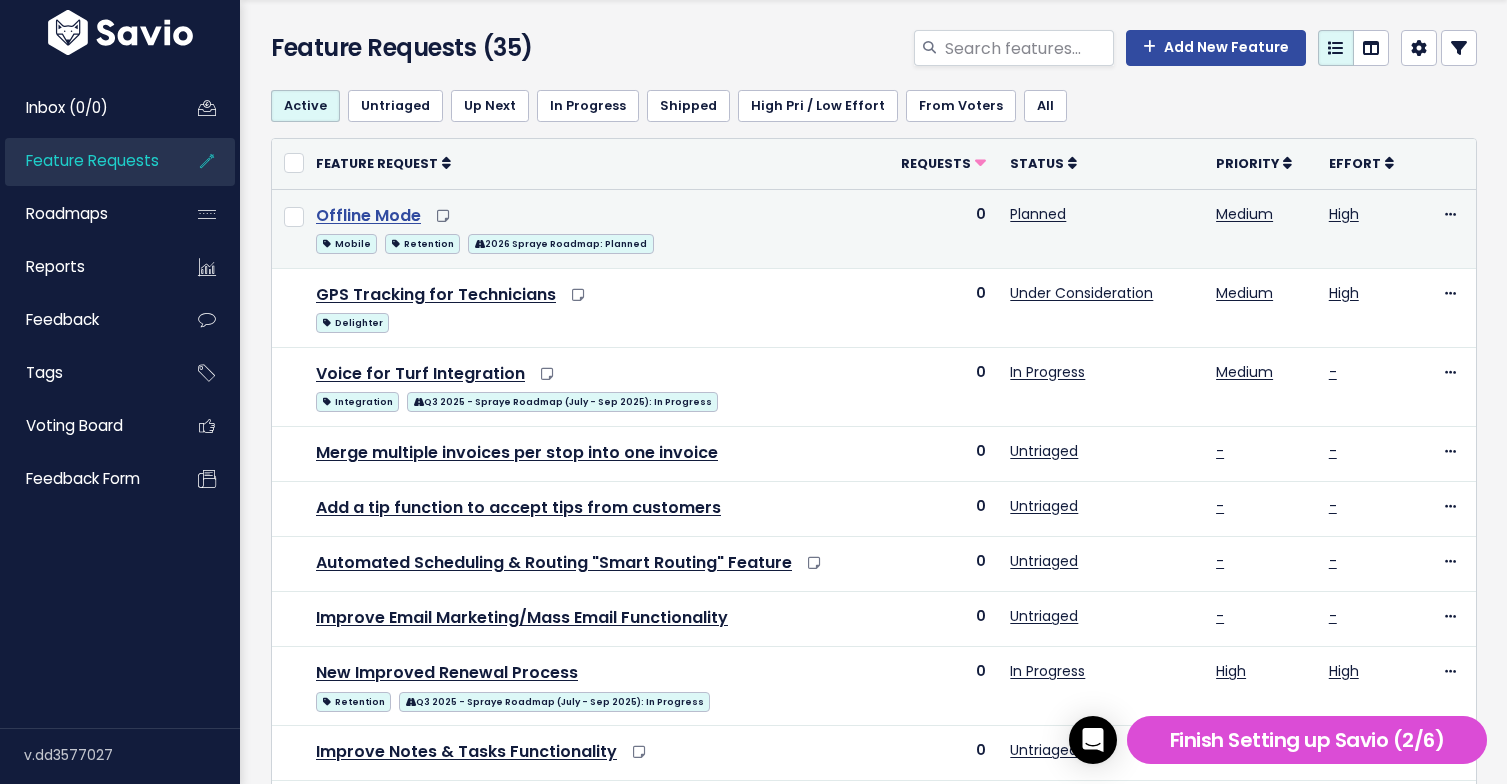 click on "Offline Mode" at bounding box center [368, 215] 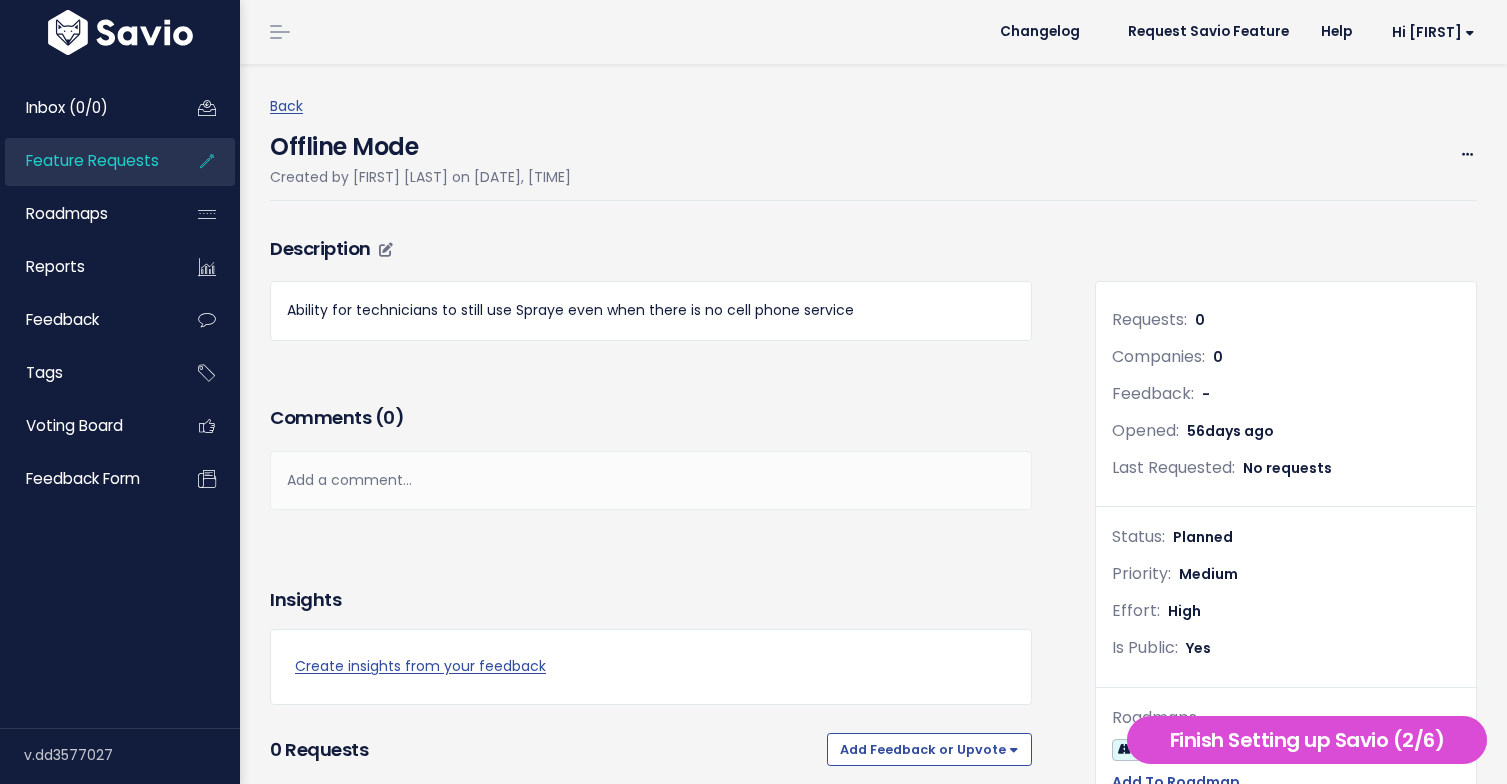 scroll, scrollTop: 0, scrollLeft: 0, axis: both 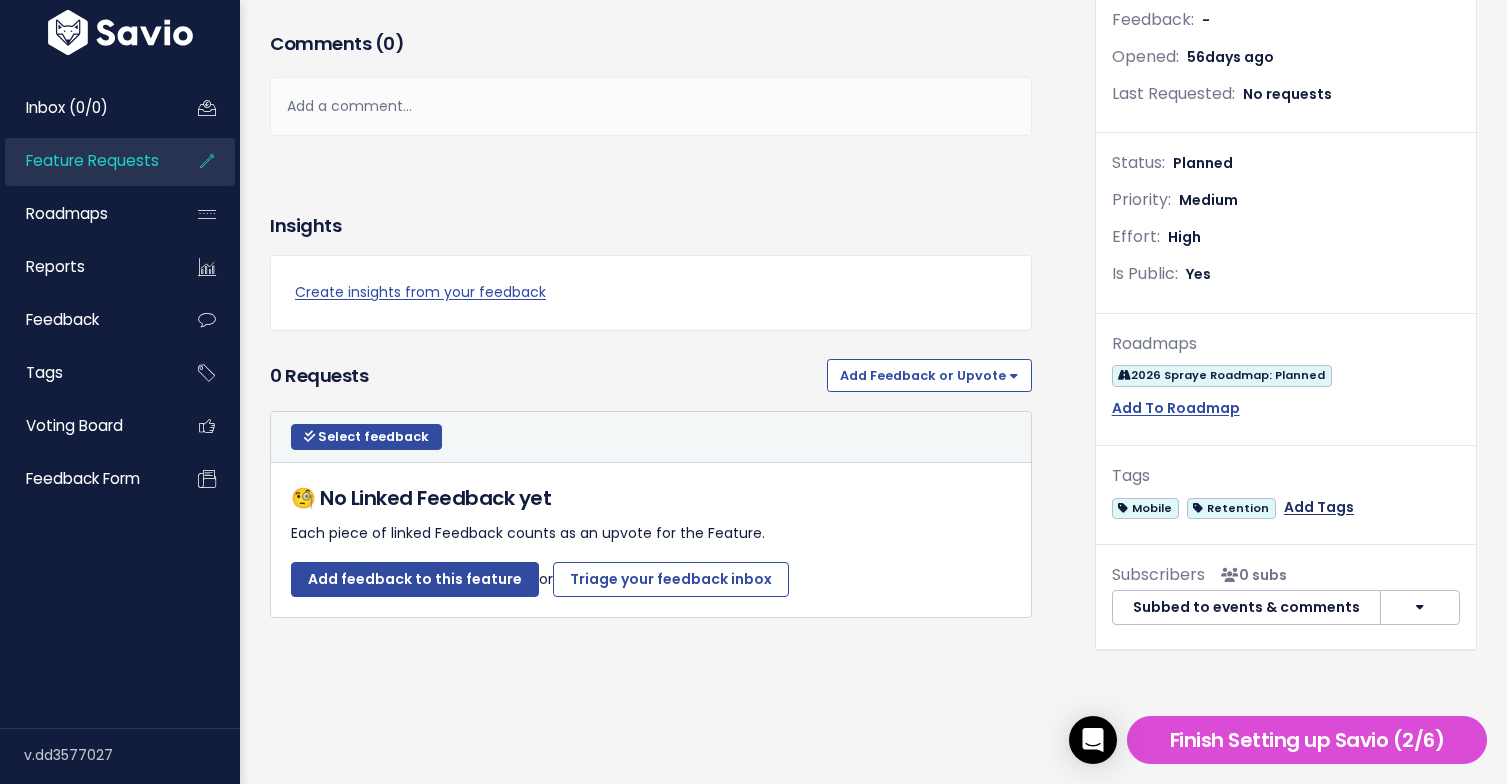 click on "Add Tags" at bounding box center (1319, 507) 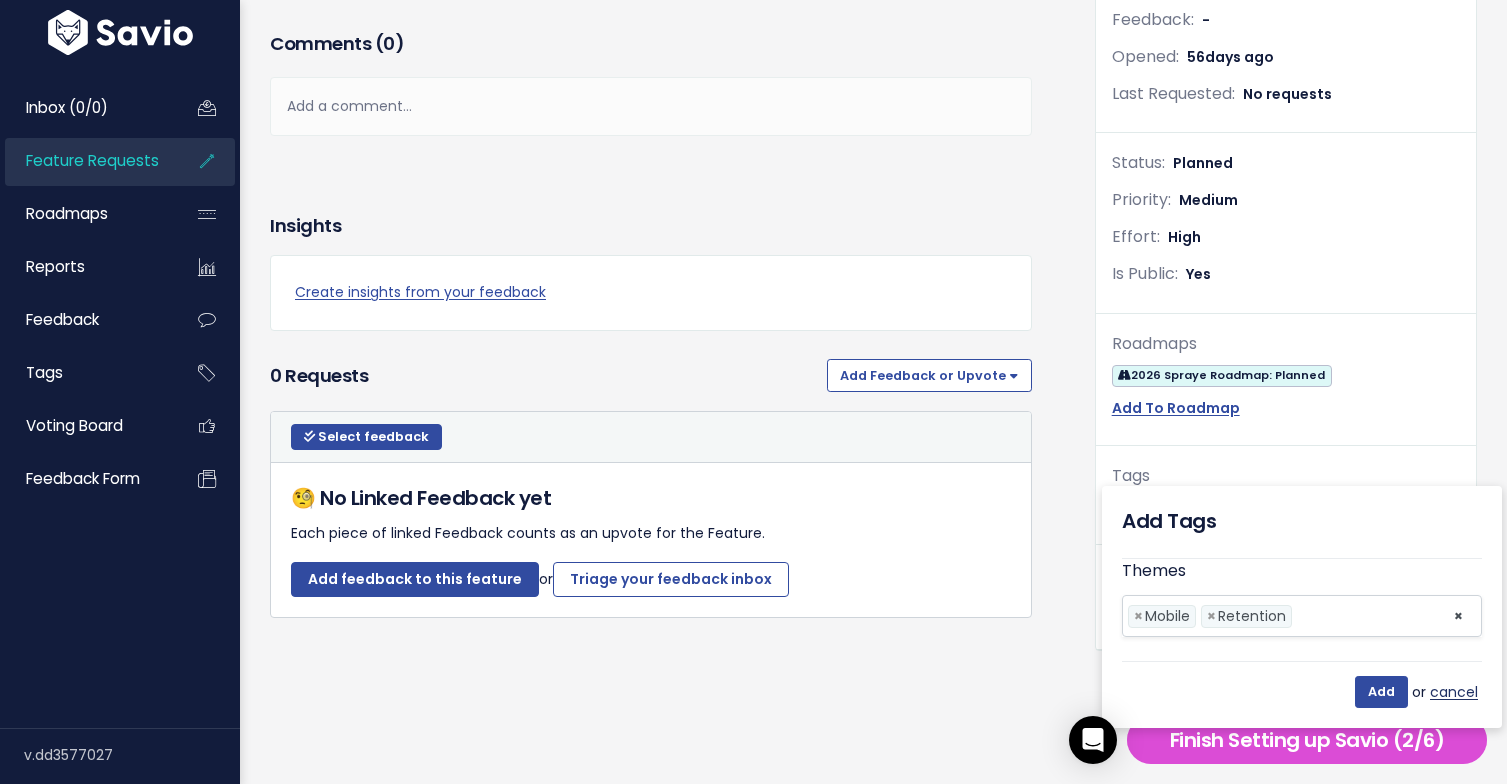 click on "cancel" at bounding box center [1456, 692] 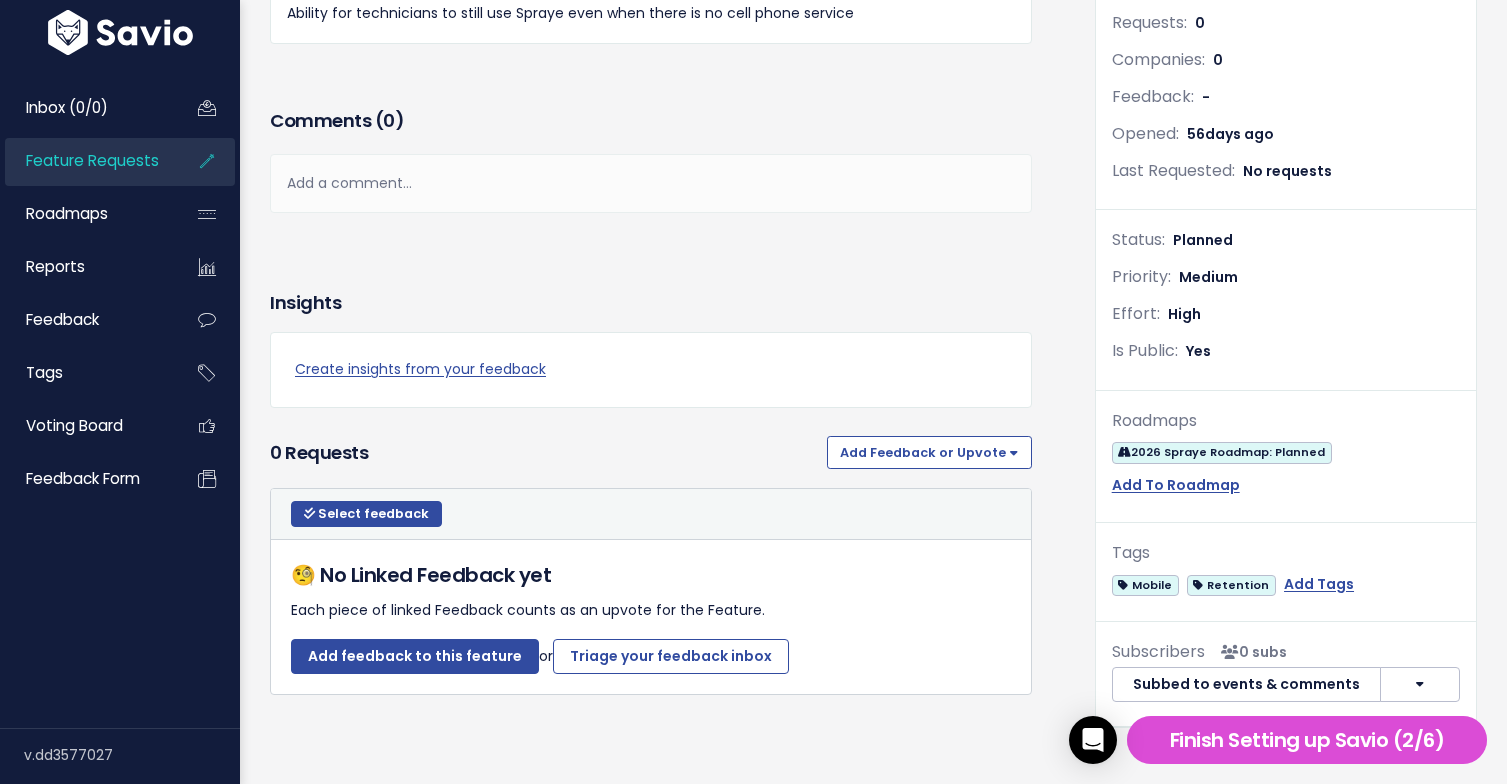 scroll, scrollTop: 0, scrollLeft: 0, axis: both 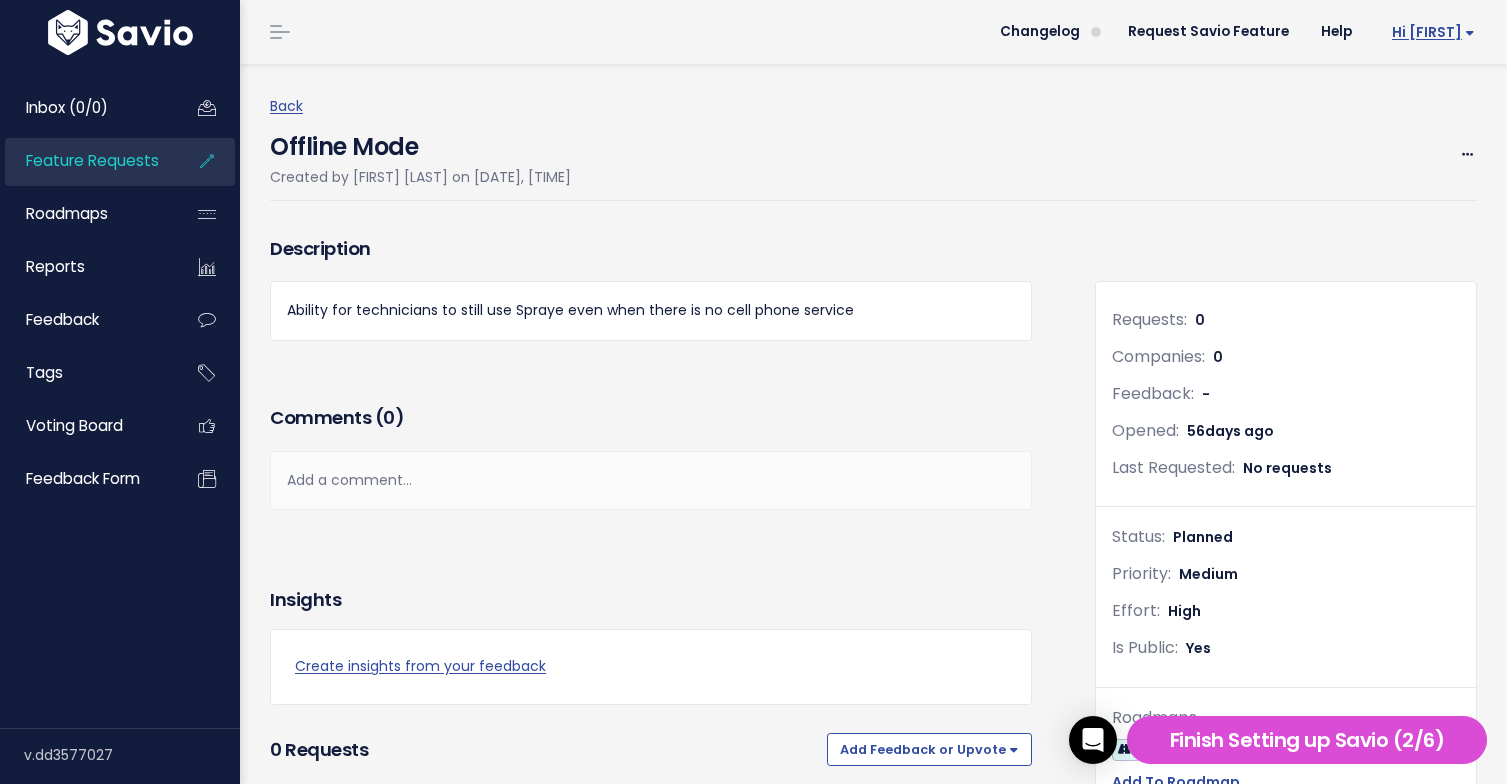 click on "Hi [FIRST]" at bounding box center (1433, 32) 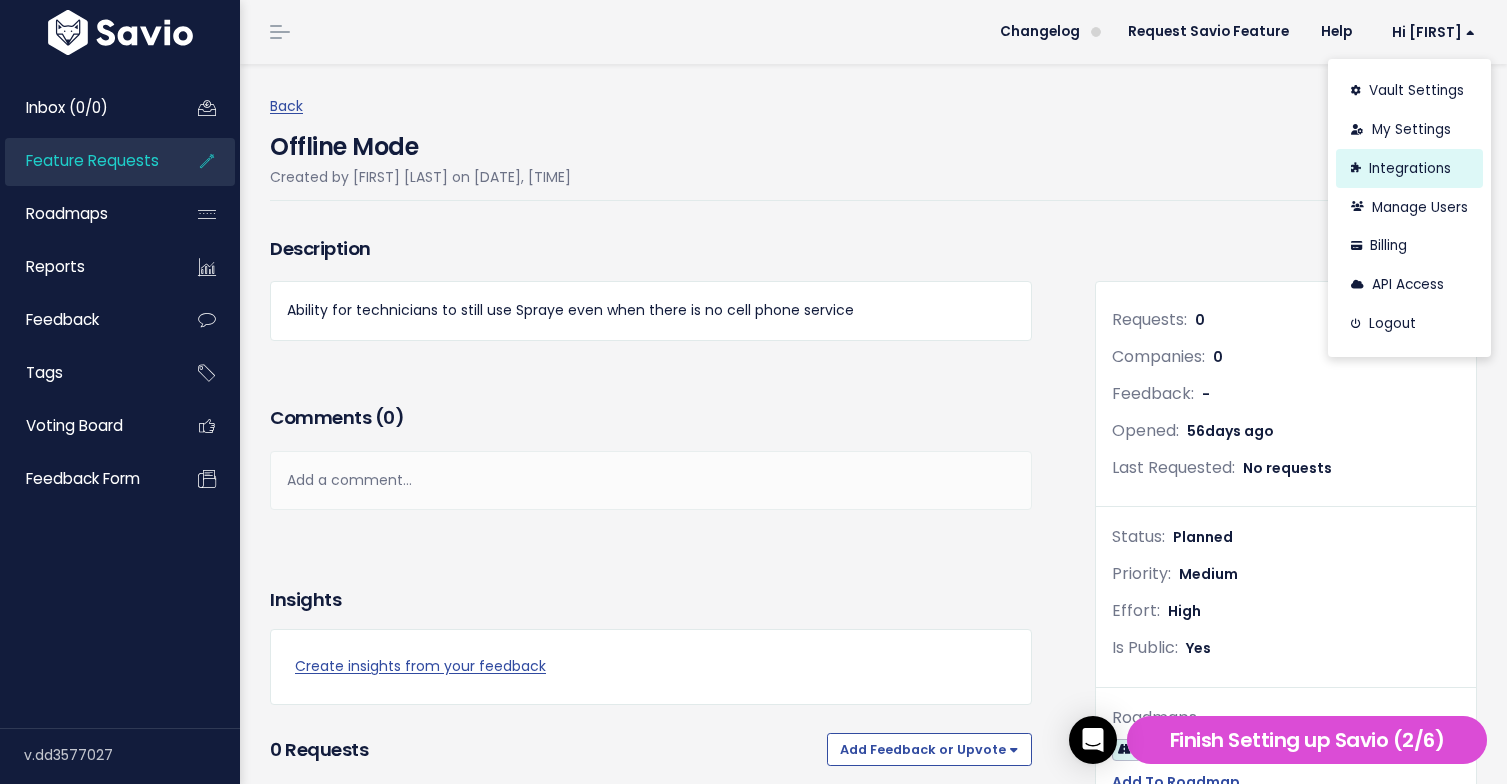 click on "Integrations" at bounding box center (1409, 168) 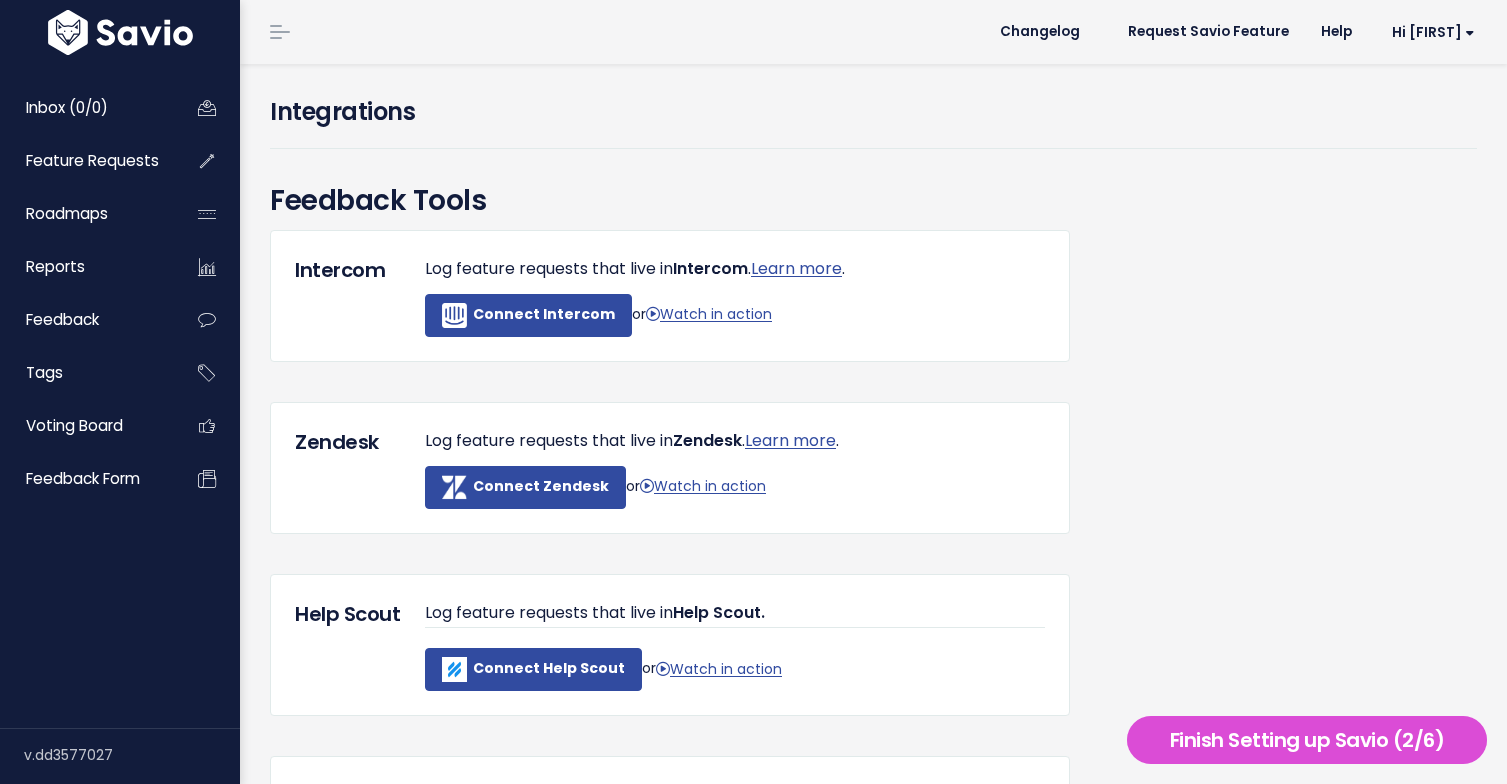 scroll, scrollTop: 0, scrollLeft: 0, axis: both 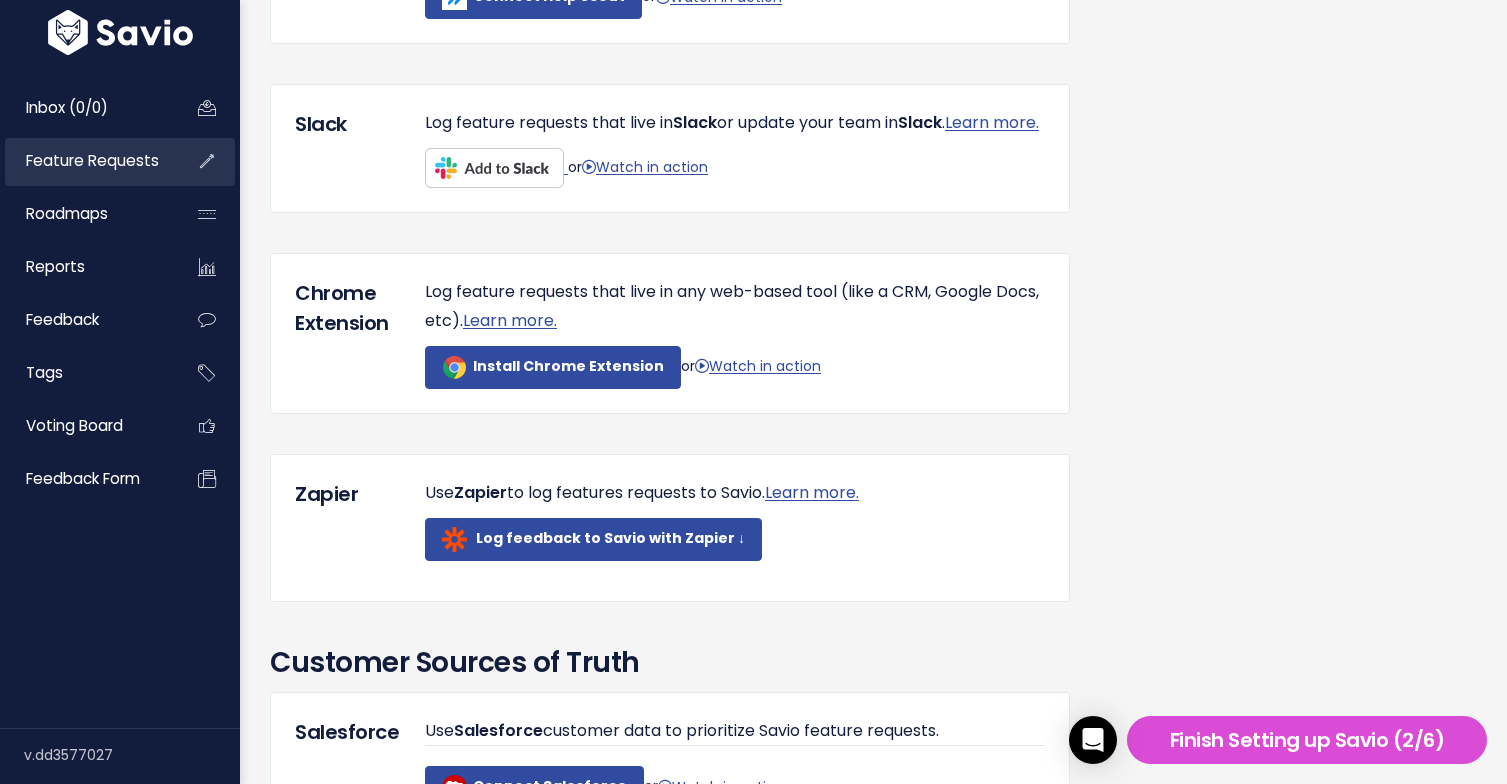 click on "Feature Requests" at bounding box center [85, 161] 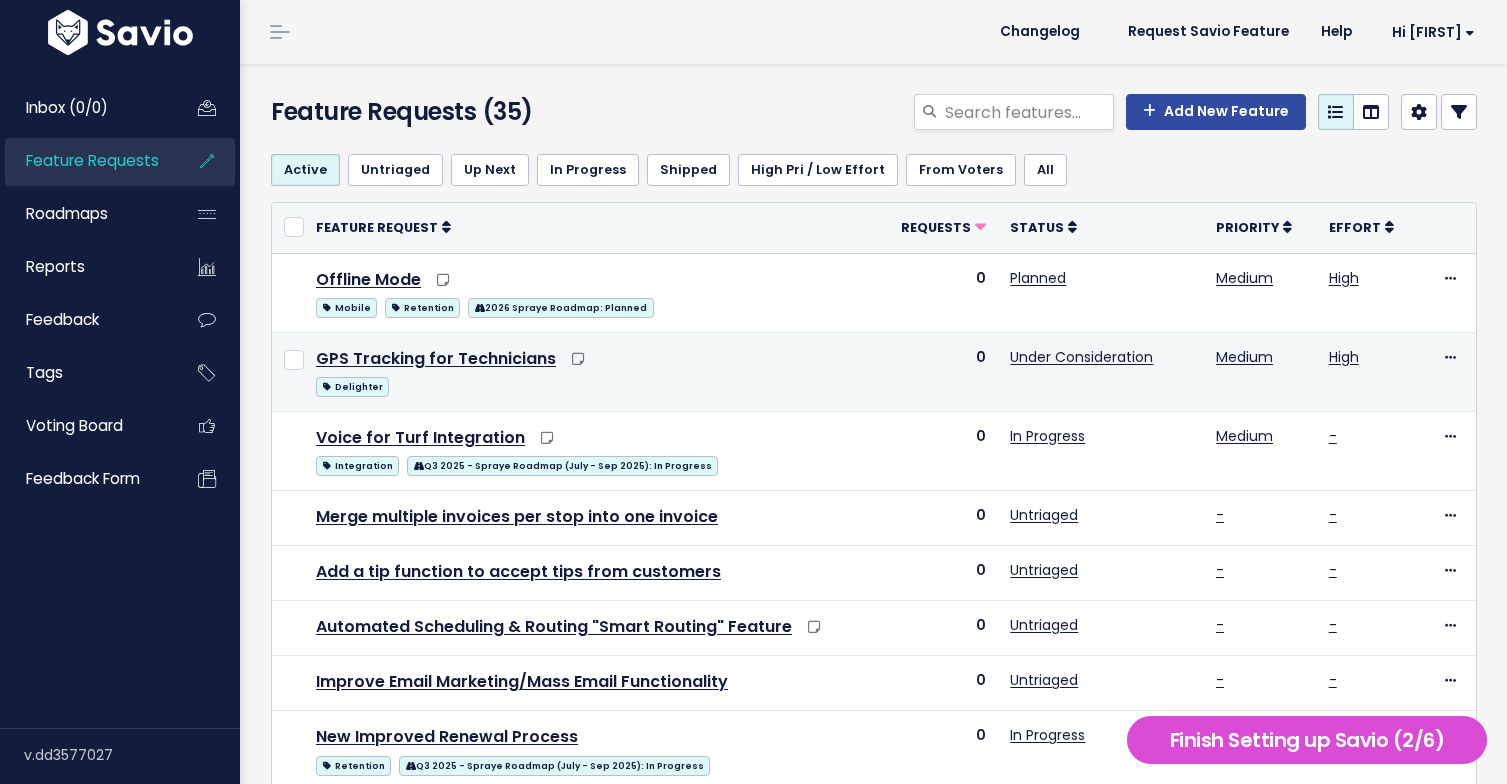 scroll, scrollTop: 0, scrollLeft: 0, axis: both 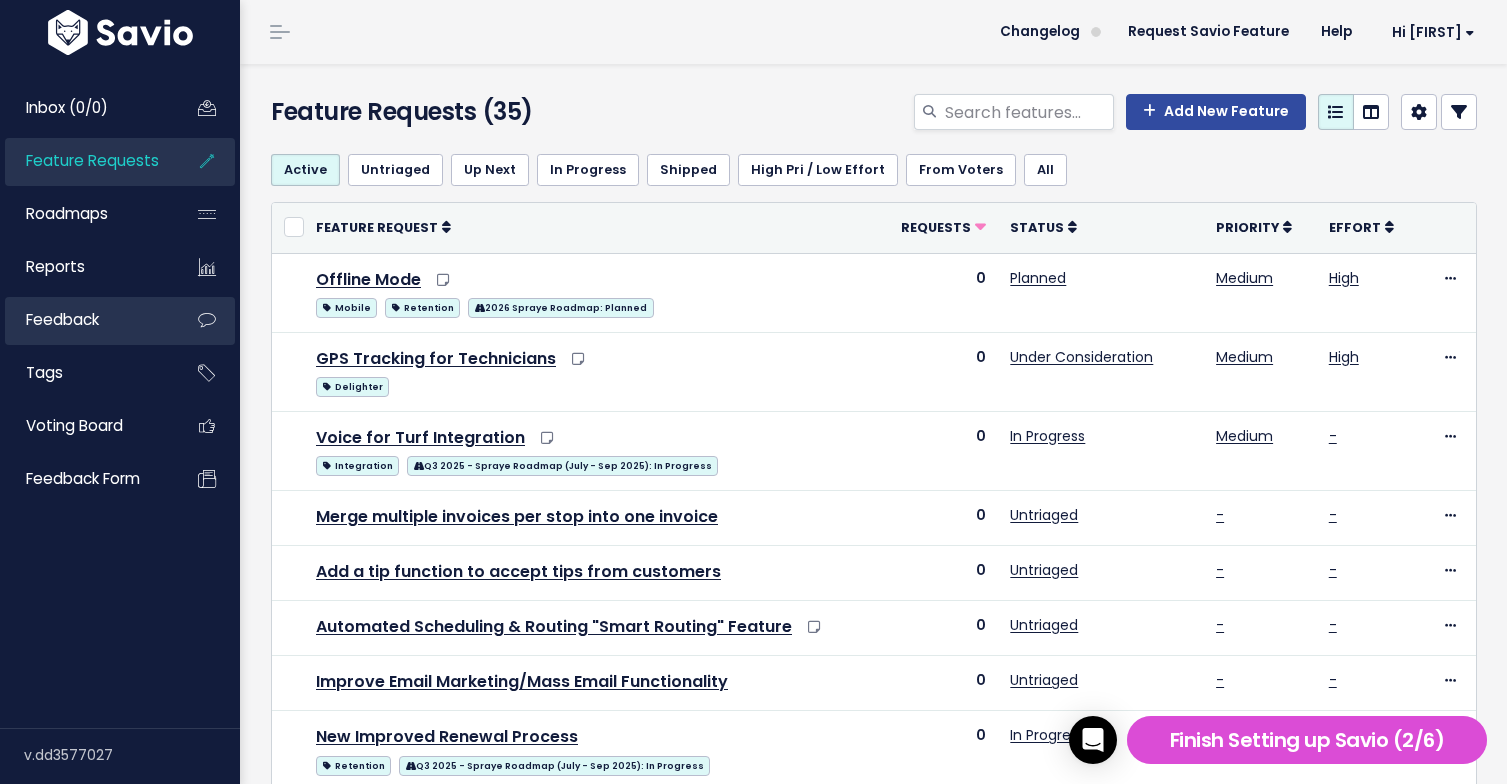 click on "Feedback" at bounding box center [85, 320] 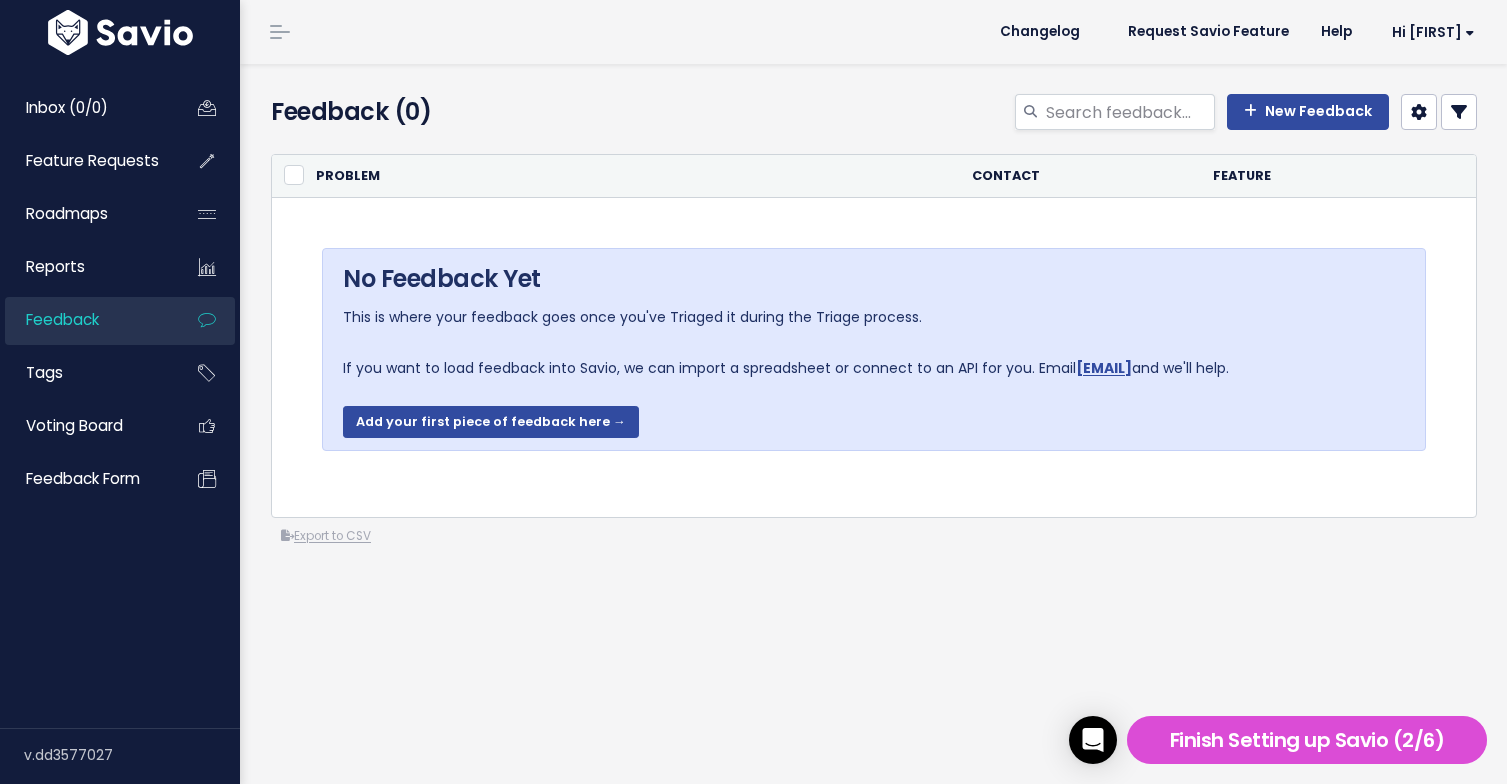 scroll, scrollTop: 0, scrollLeft: 0, axis: both 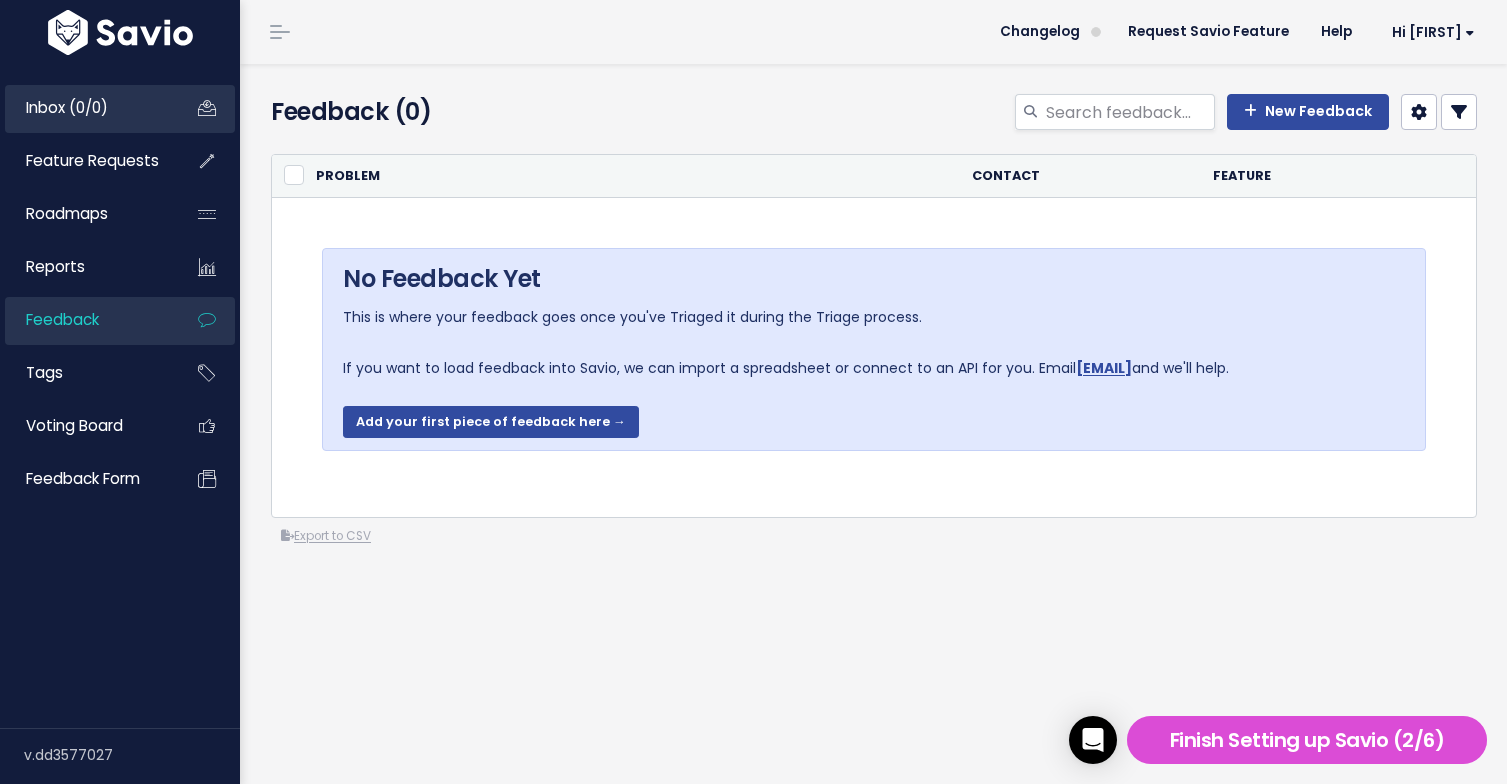 click on "Inbox (0/0)" at bounding box center [85, 108] 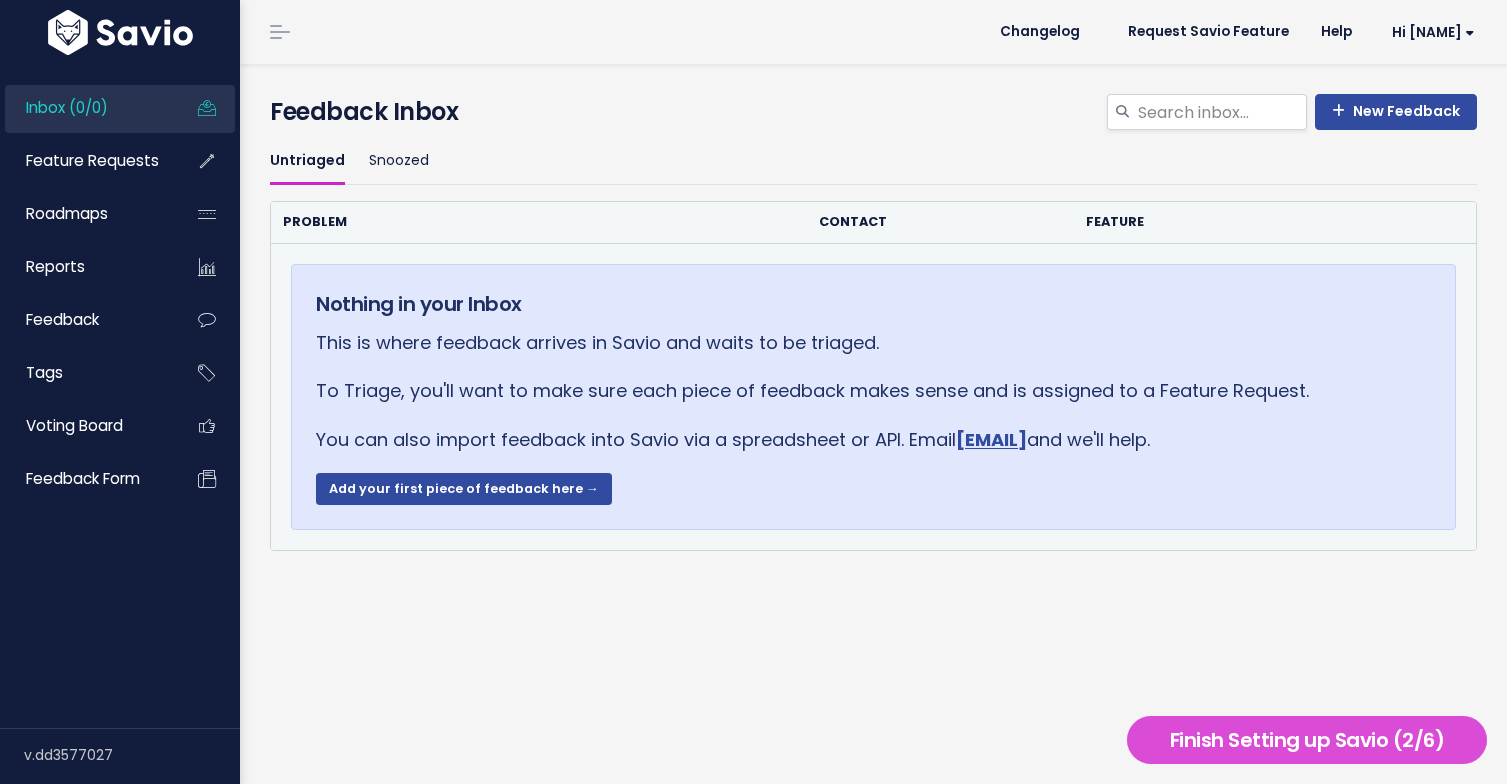 scroll, scrollTop: 0, scrollLeft: 0, axis: both 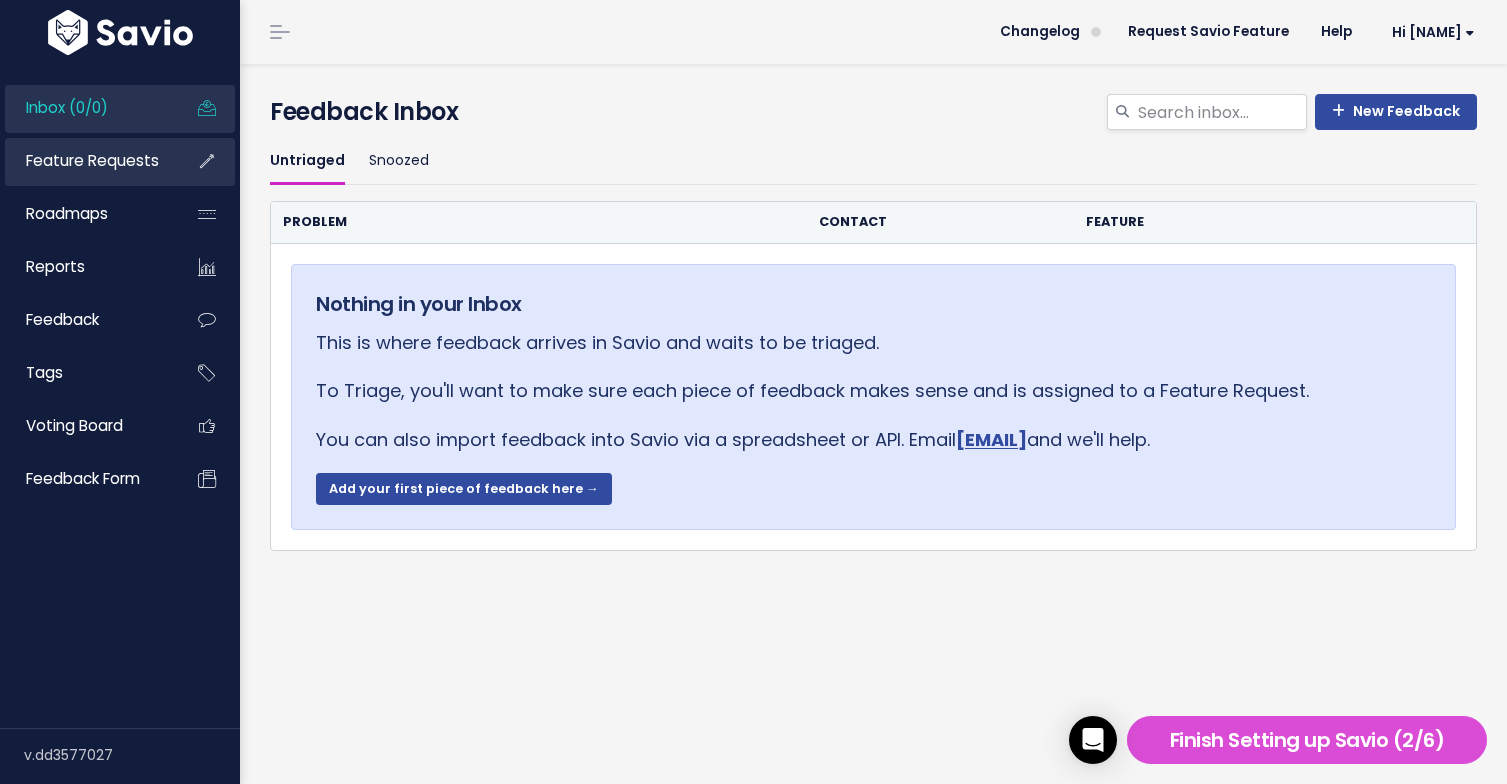click on "Feature Requests" at bounding box center (85, 161) 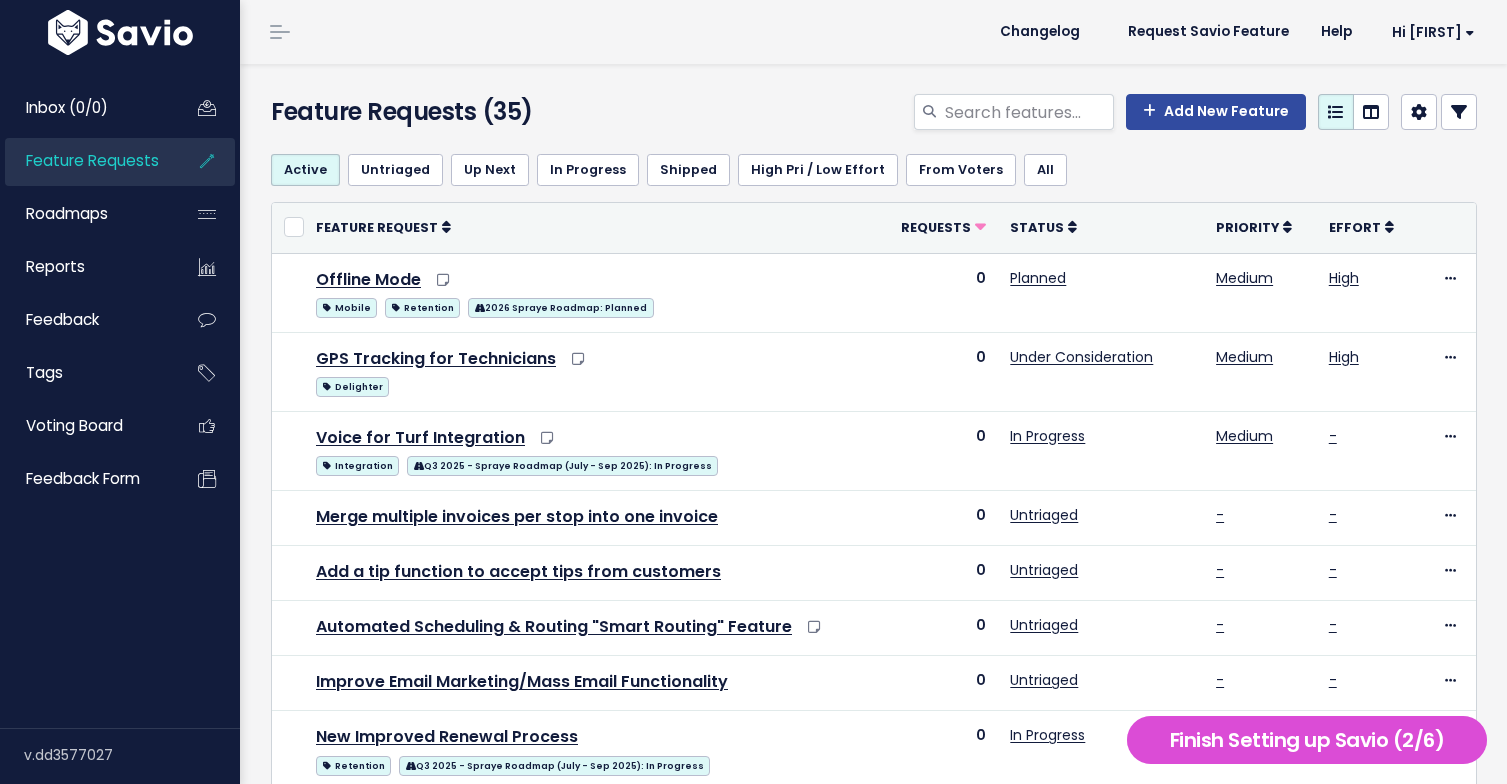 scroll, scrollTop: 0, scrollLeft: 0, axis: both 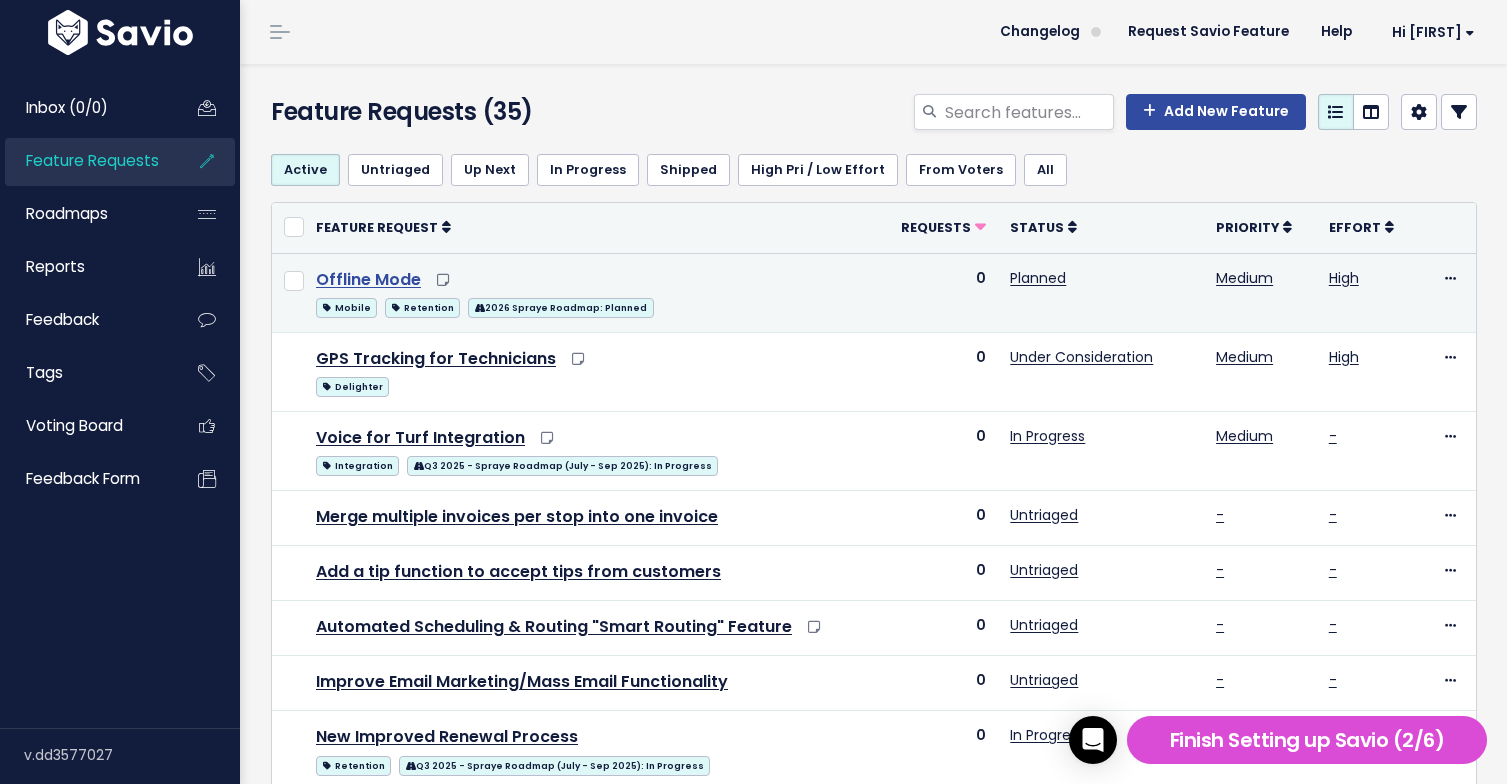 click on "Offline Mode" at bounding box center [368, 279] 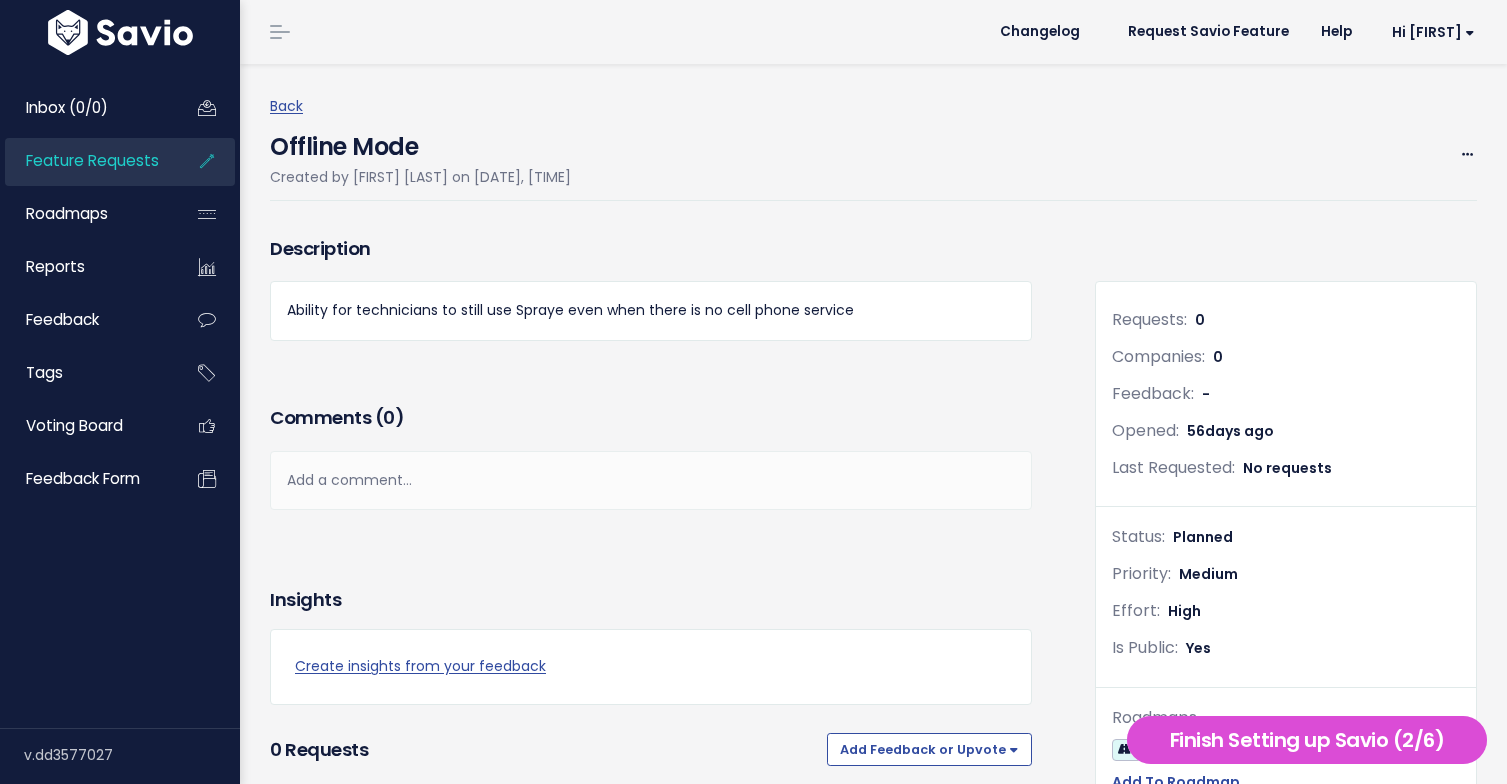 scroll, scrollTop: 0, scrollLeft: 0, axis: both 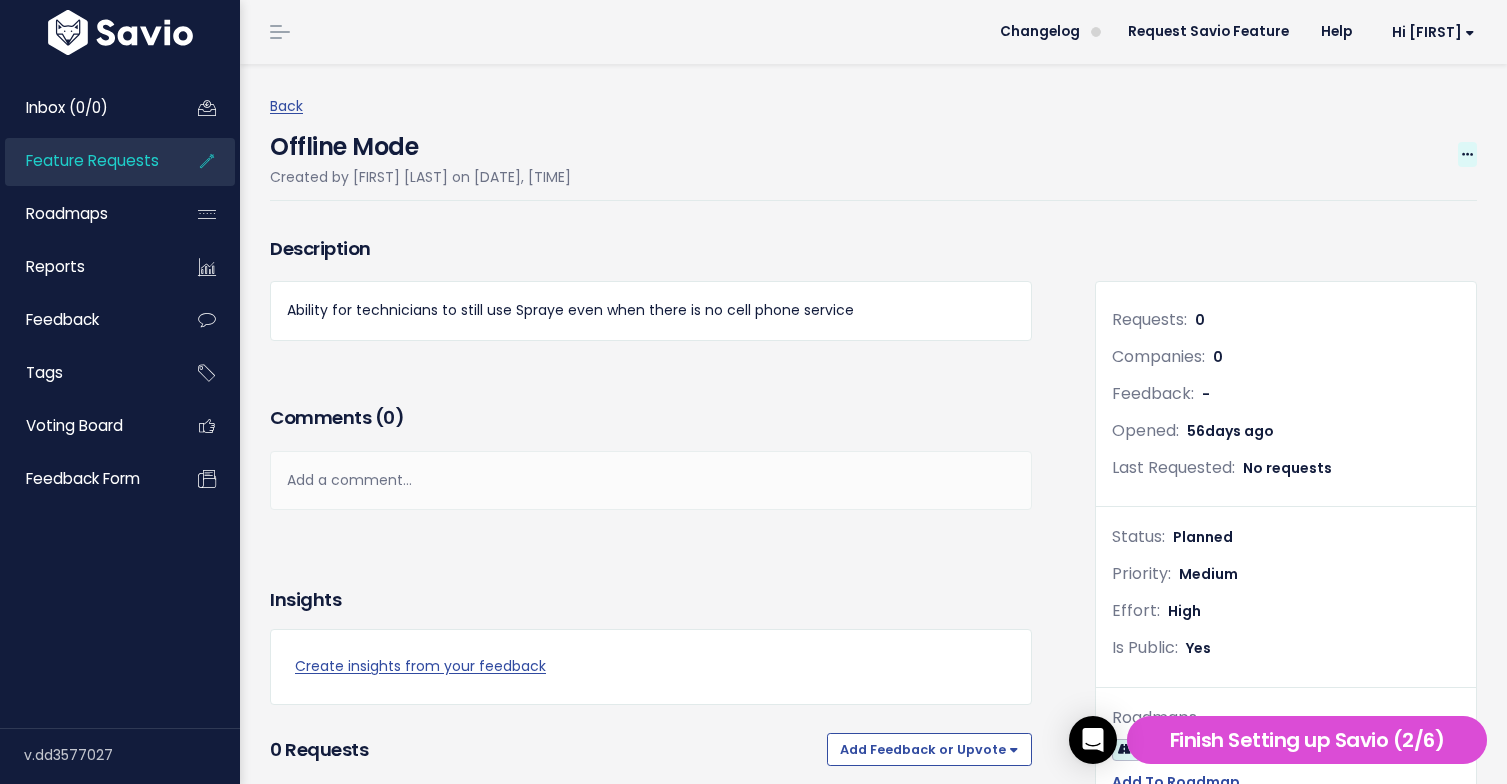click at bounding box center (1467, 155) 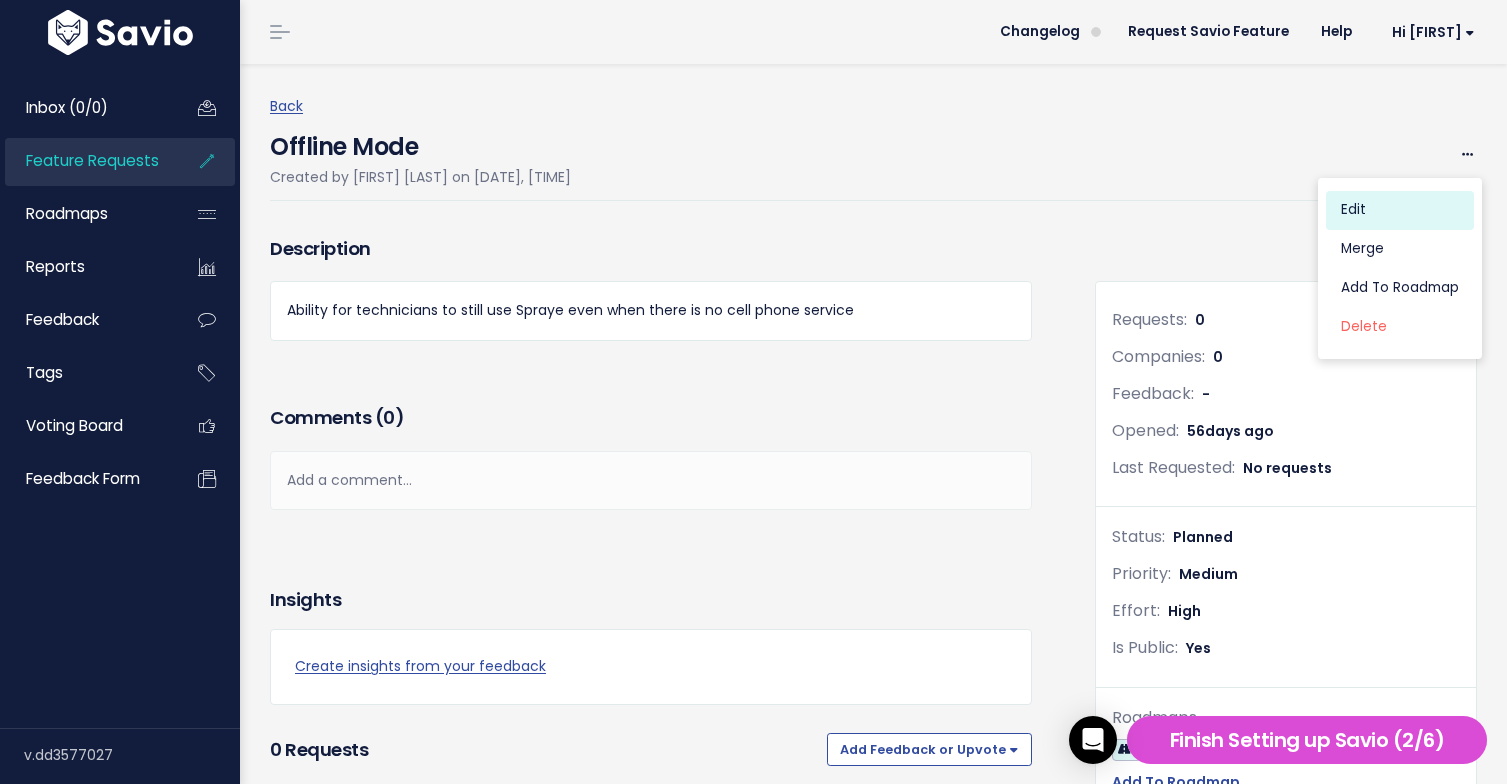 click on "Edit" at bounding box center [1400, 210] 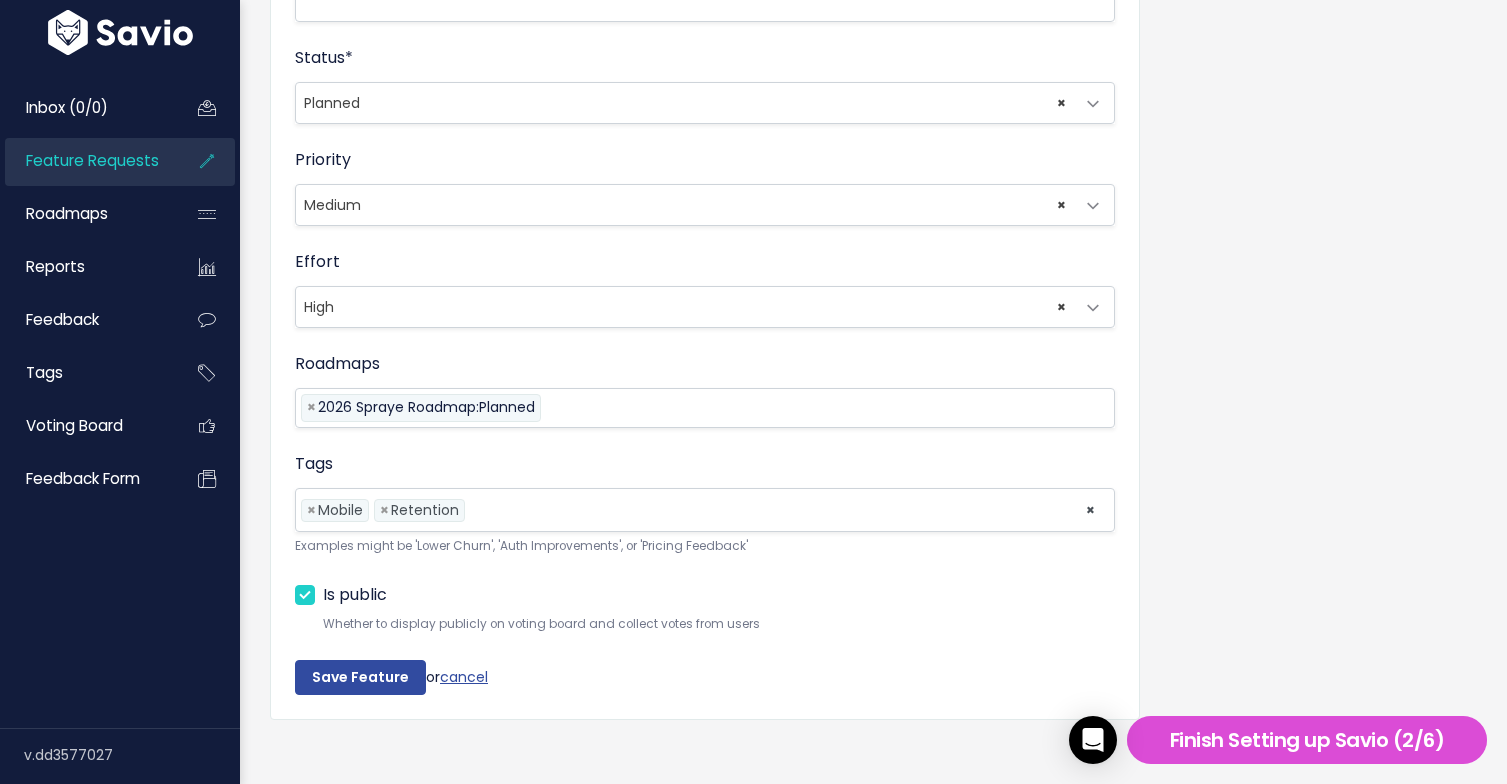 scroll, scrollTop: 671, scrollLeft: 0, axis: vertical 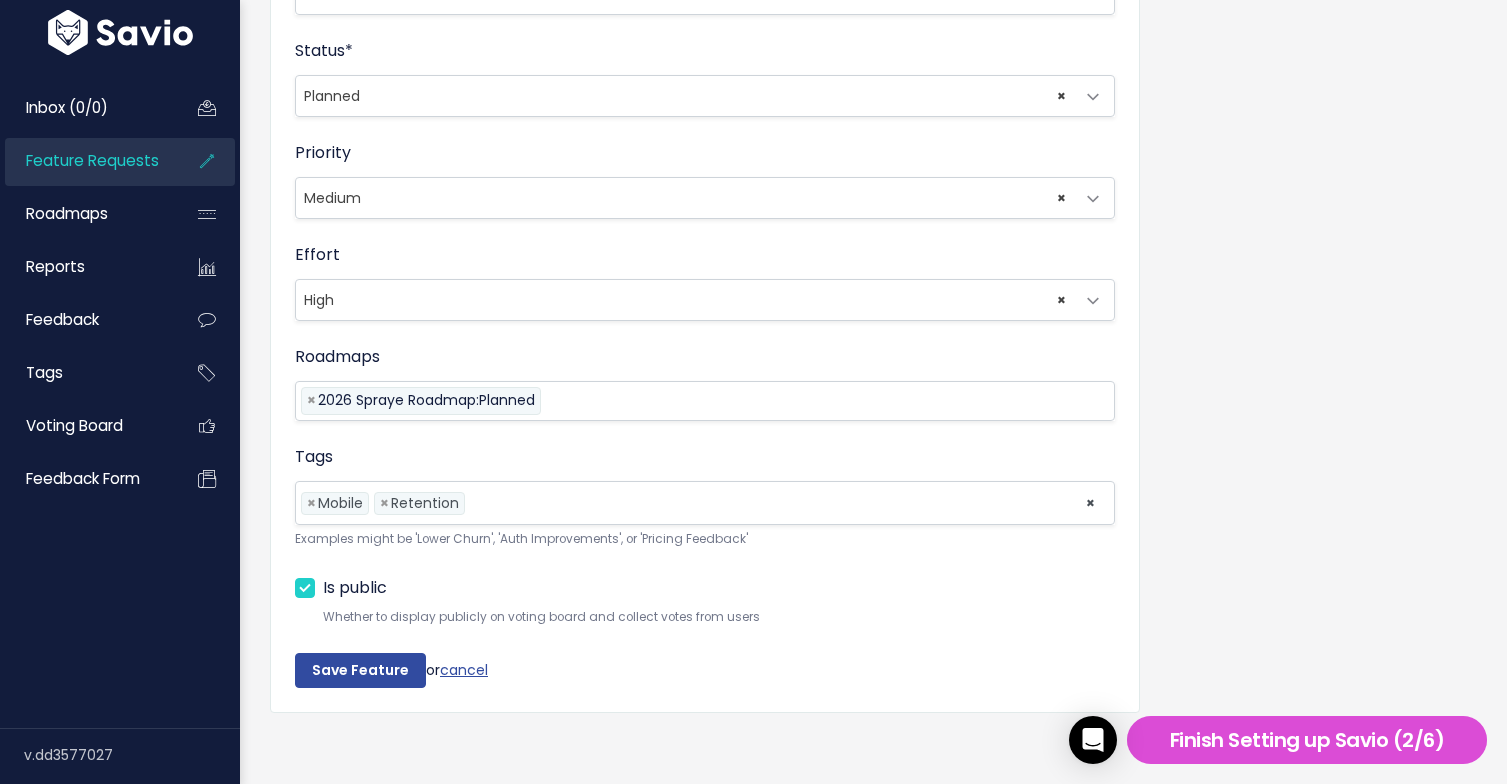 click at bounding box center [770, 503] 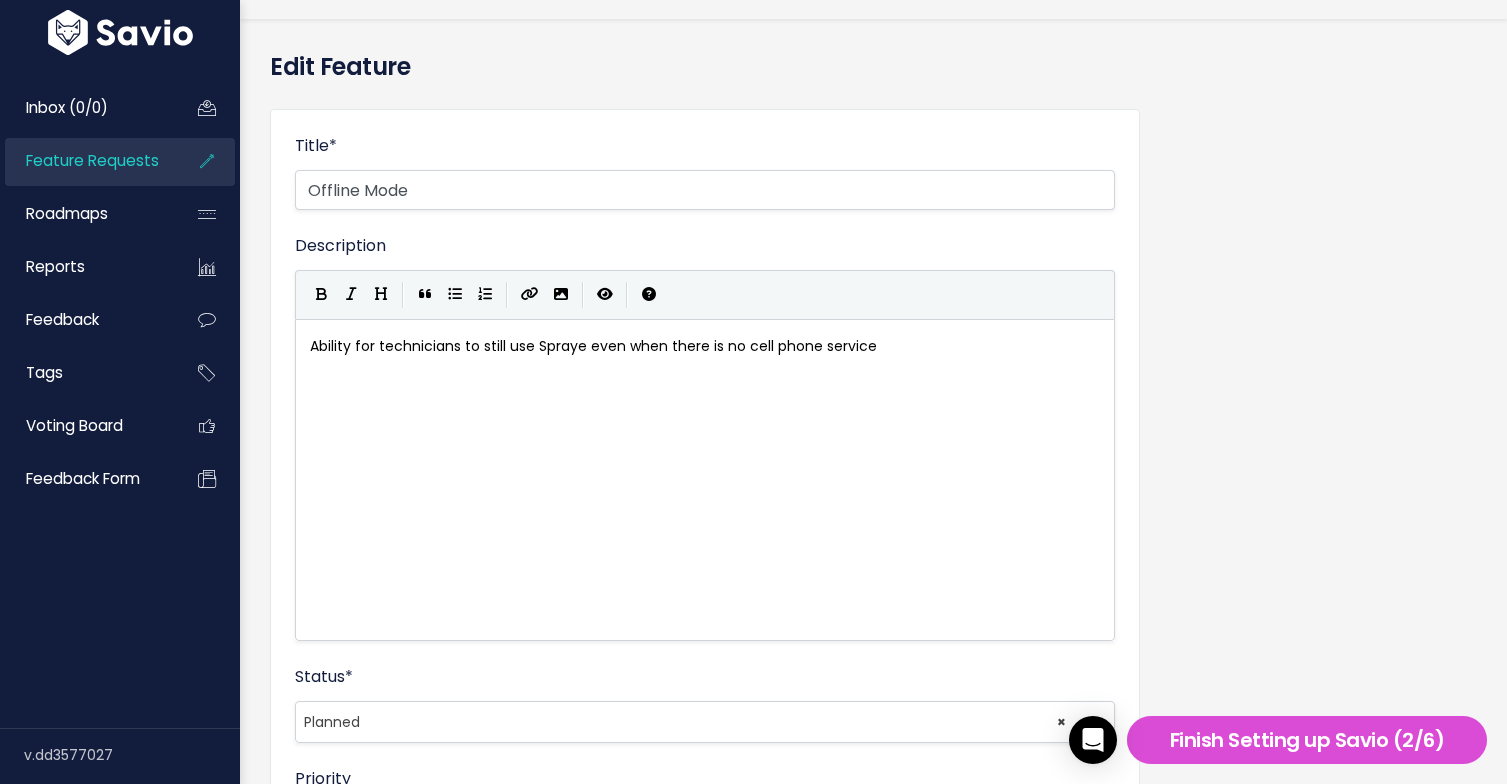 scroll, scrollTop: 0, scrollLeft: 0, axis: both 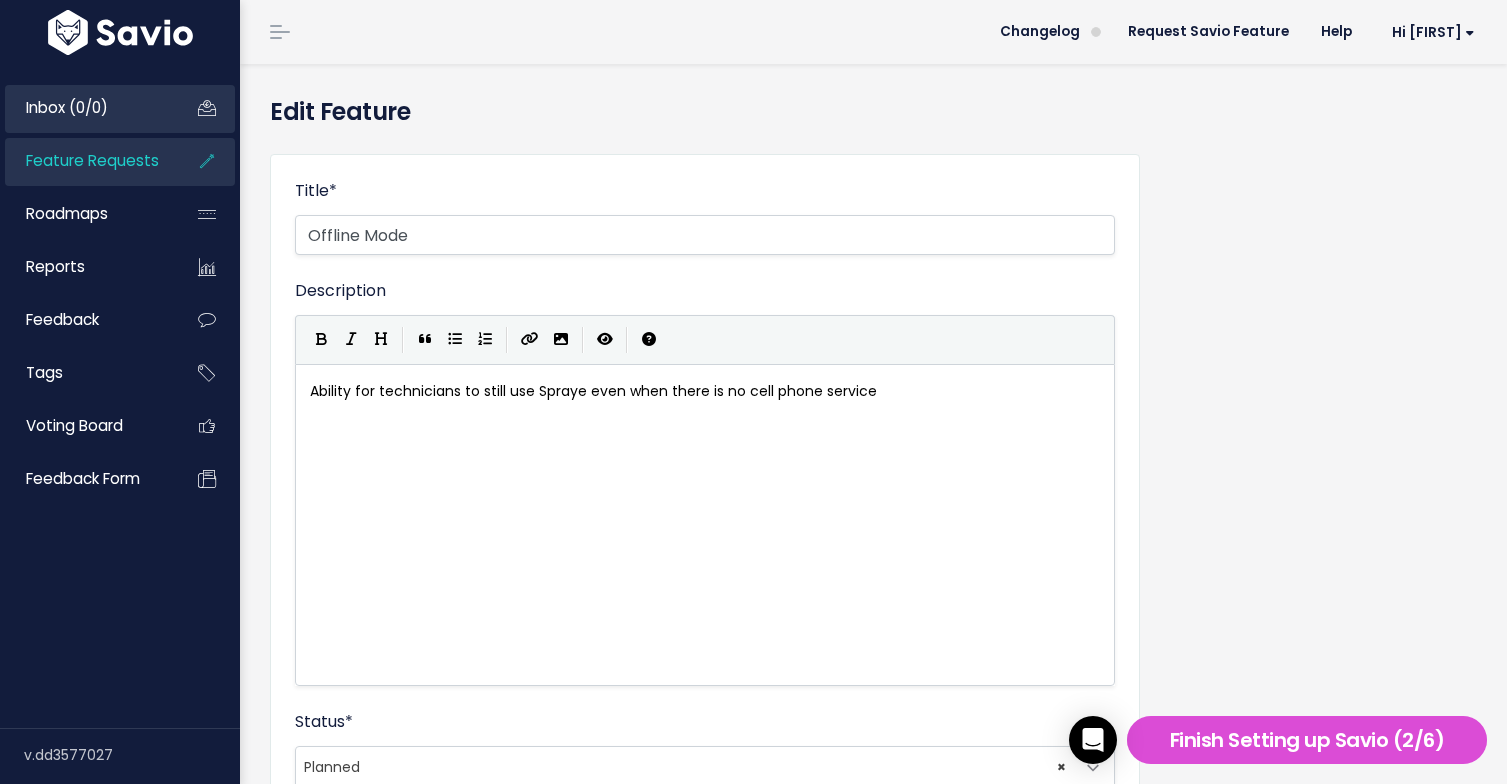 click on "Inbox (0/0)" at bounding box center [85, 108] 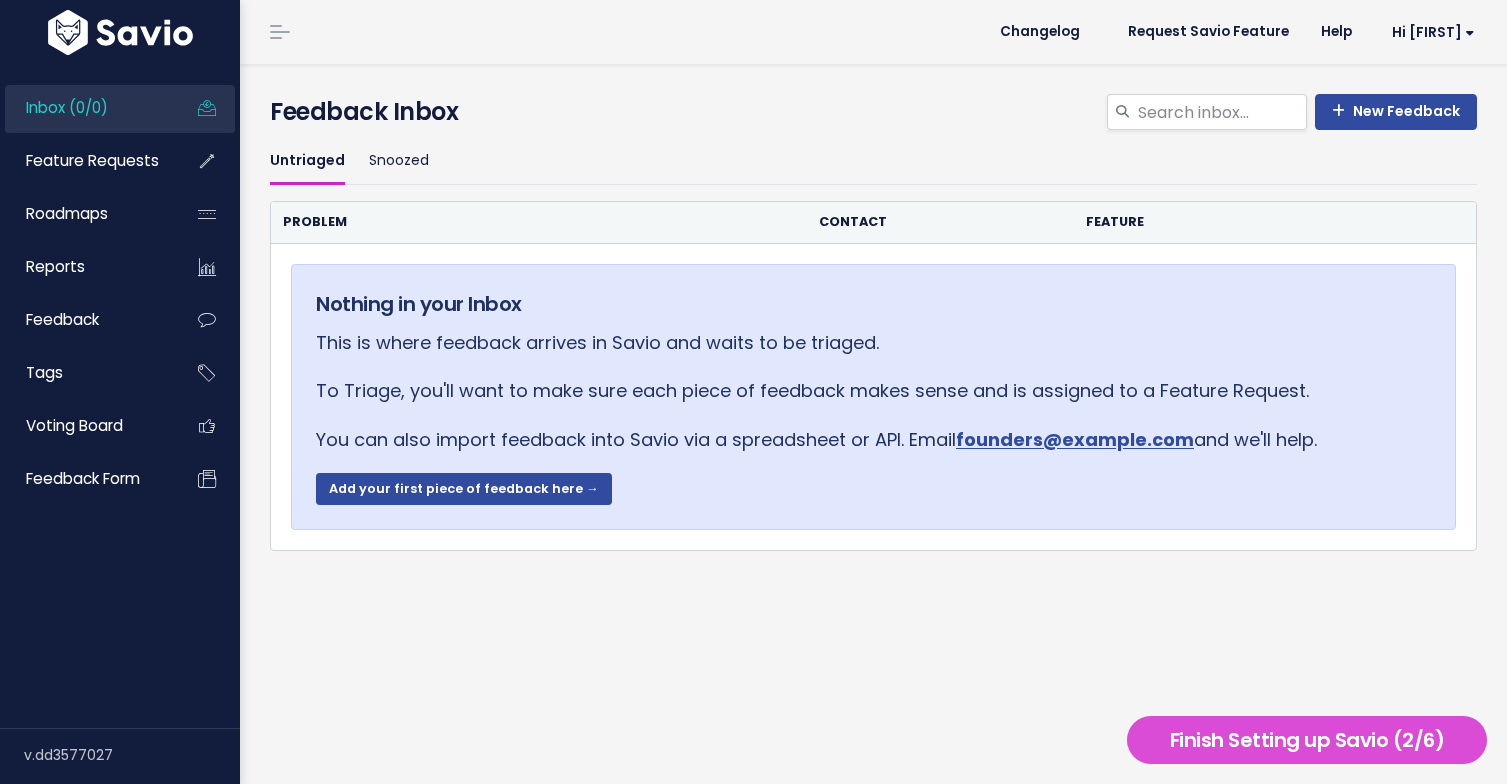 scroll, scrollTop: 0, scrollLeft: 0, axis: both 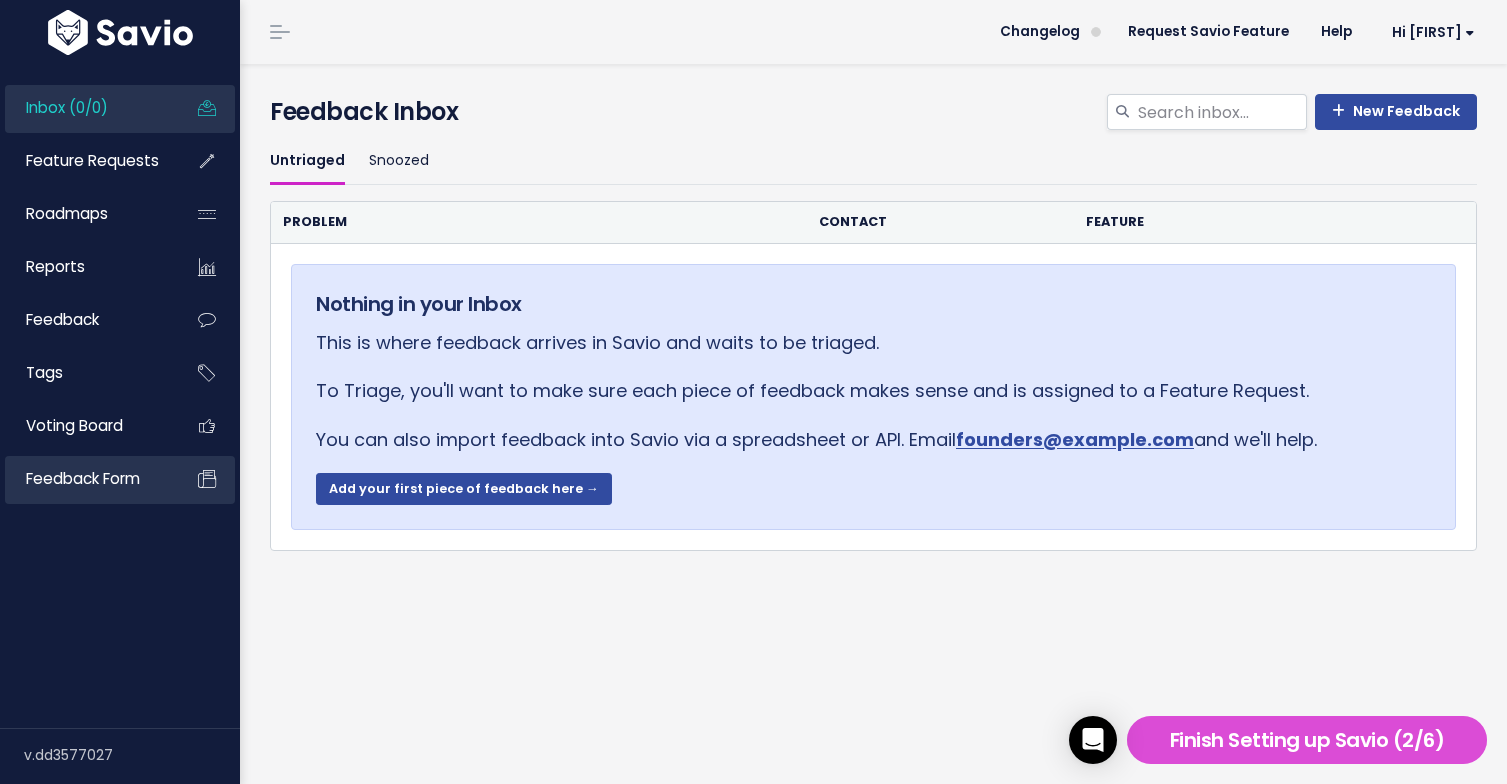 click on "Feedback form" at bounding box center [85, 479] 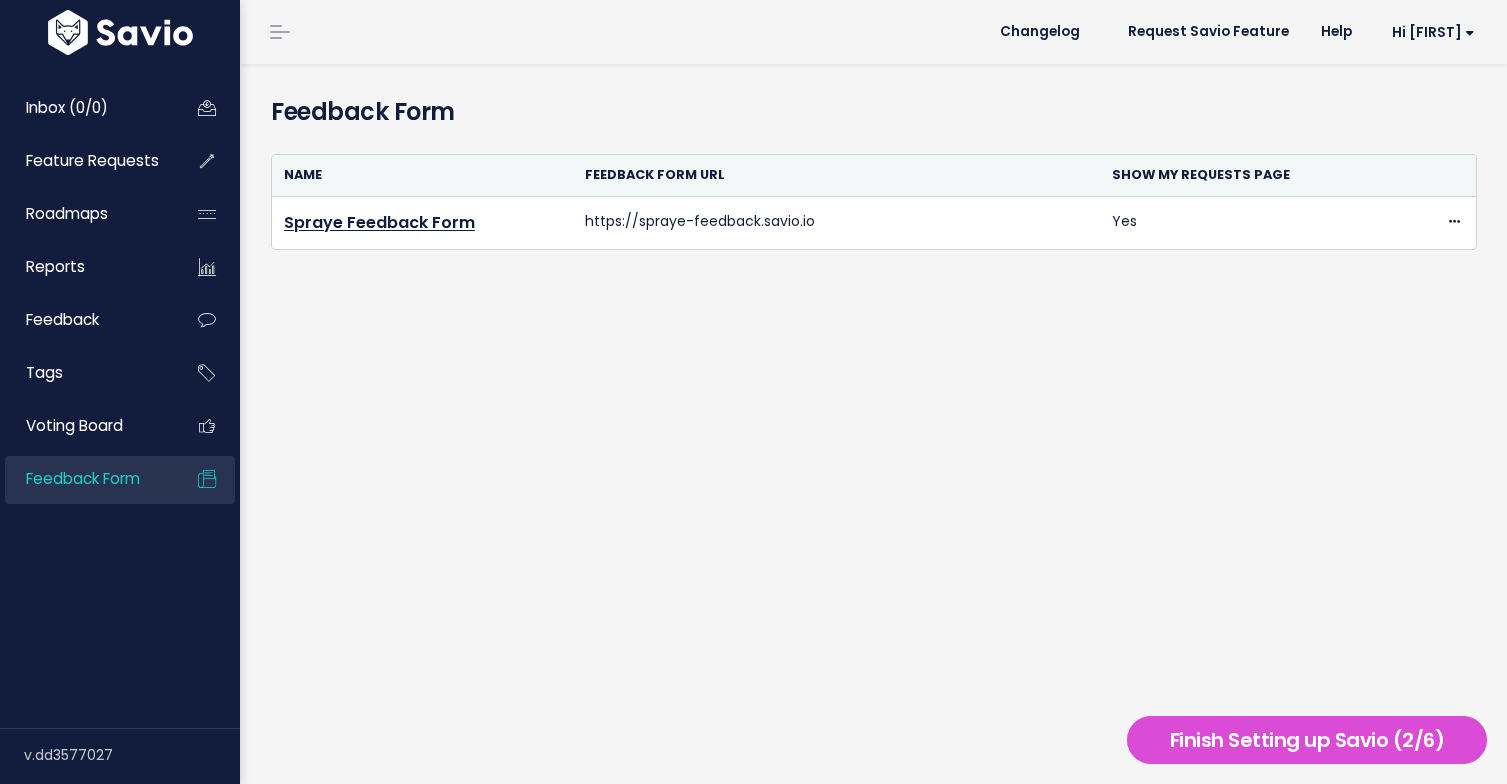 scroll, scrollTop: 0, scrollLeft: 0, axis: both 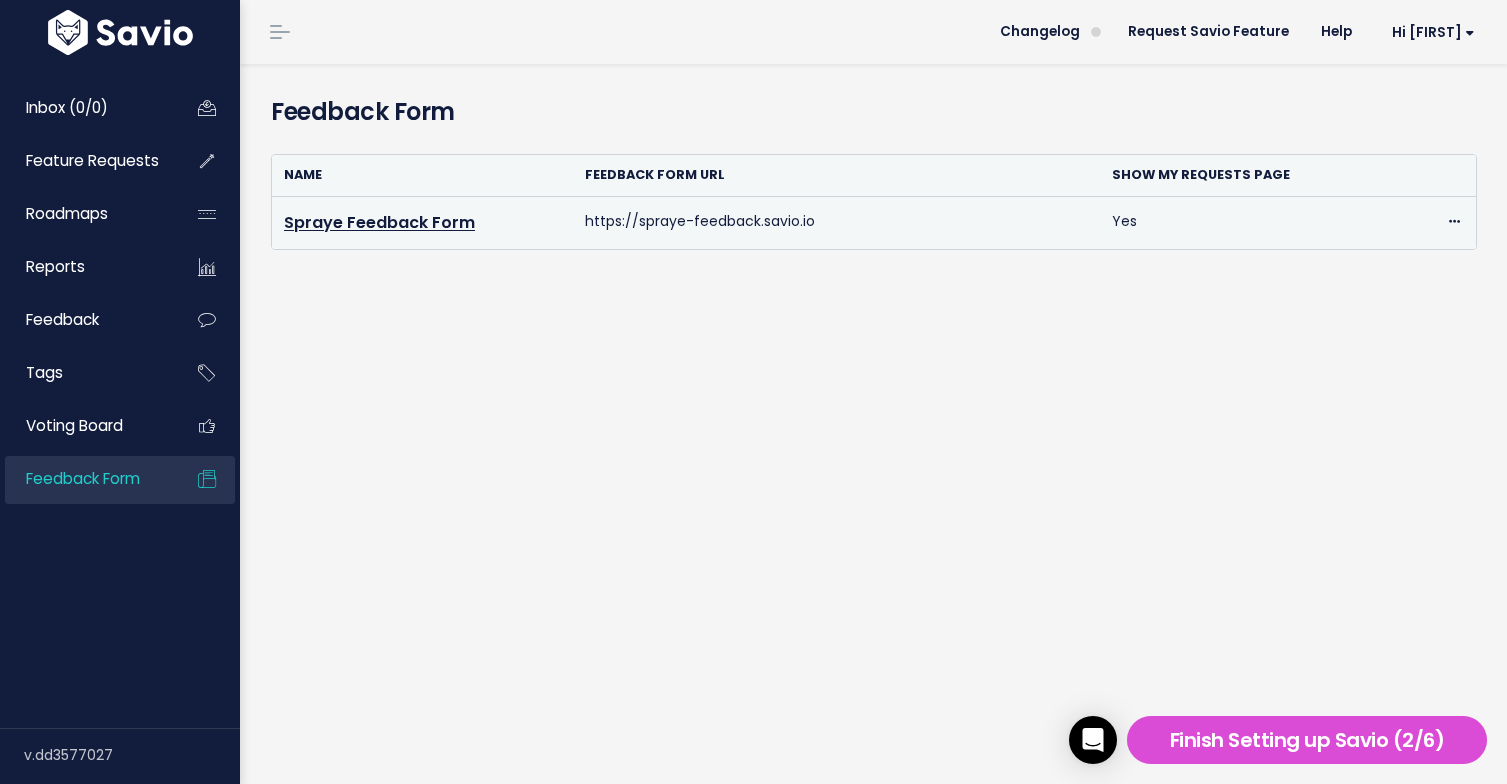 drag, startPoint x: 818, startPoint y: 222, endPoint x: 583, endPoint y: 224, distance: 235.00851 